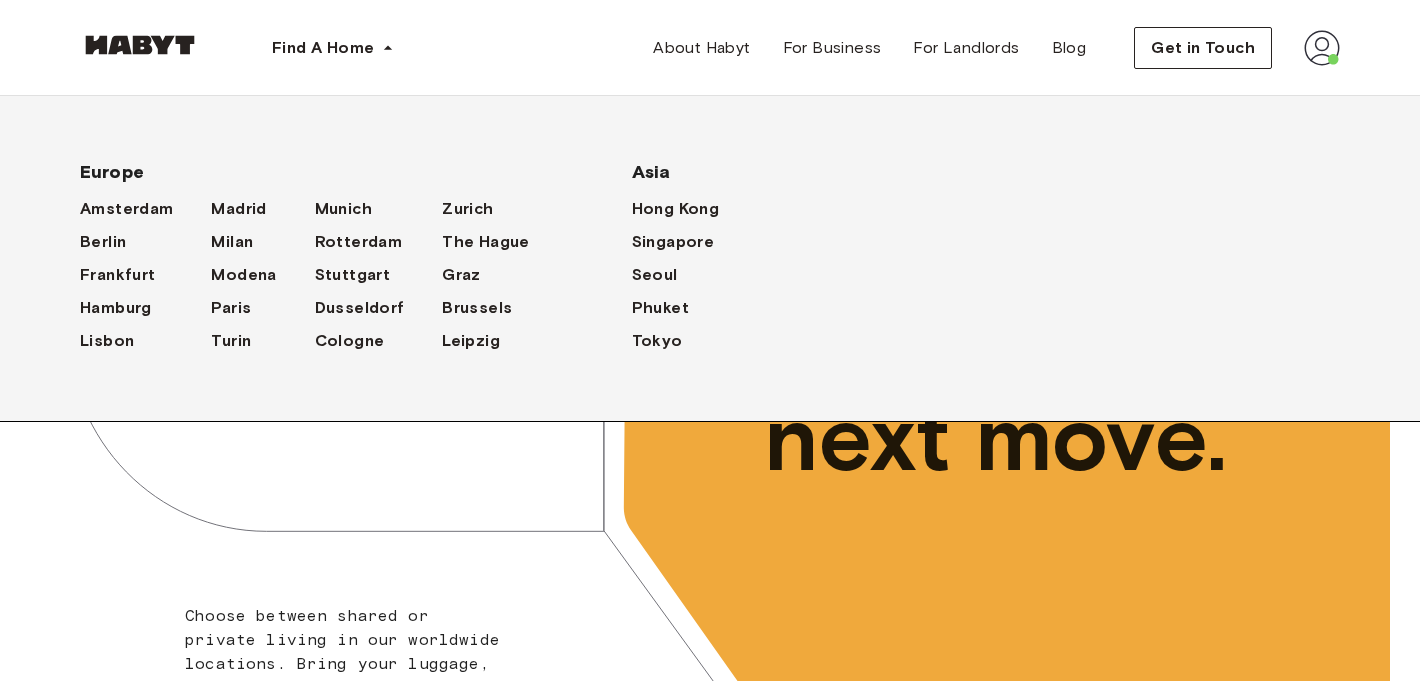 scroll, scrollTop: 0, scrollLeft: 0, axis: both 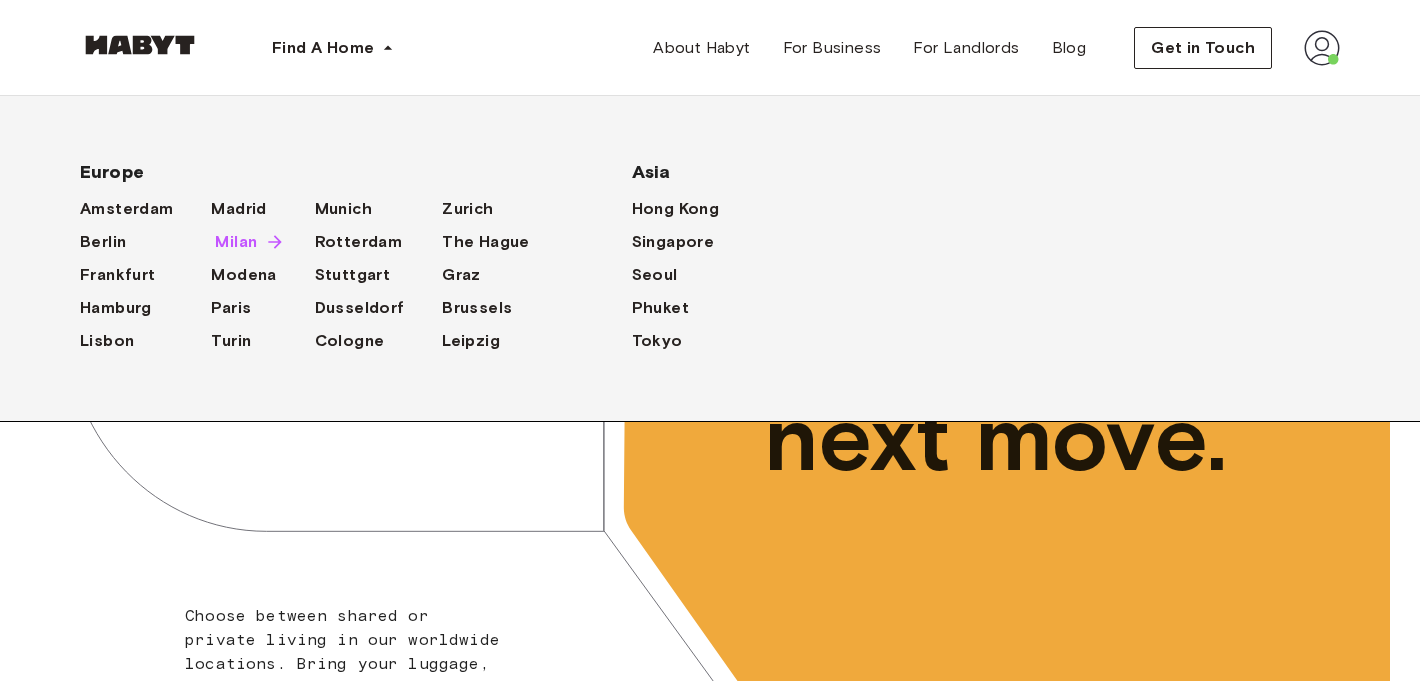 click on "Milan" at bounding box center (236, 242) 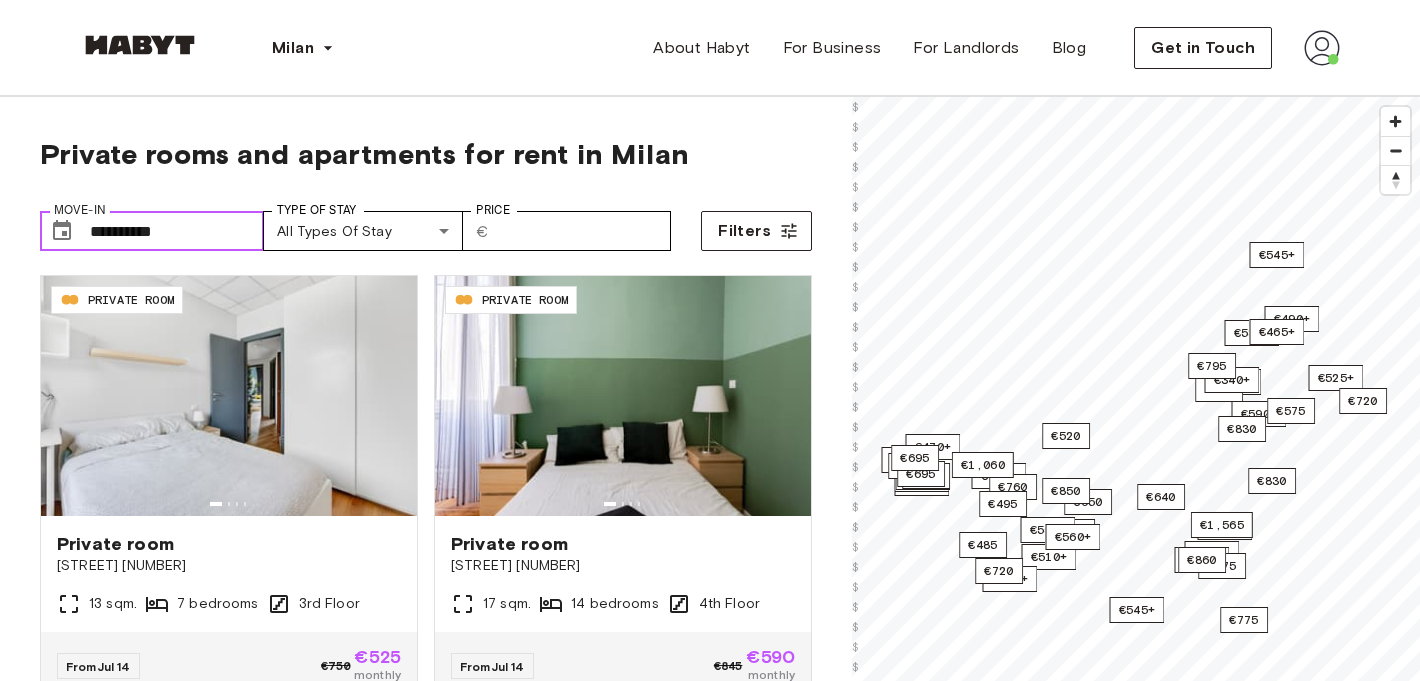 click on "**********" at bounding box center (177, 231) 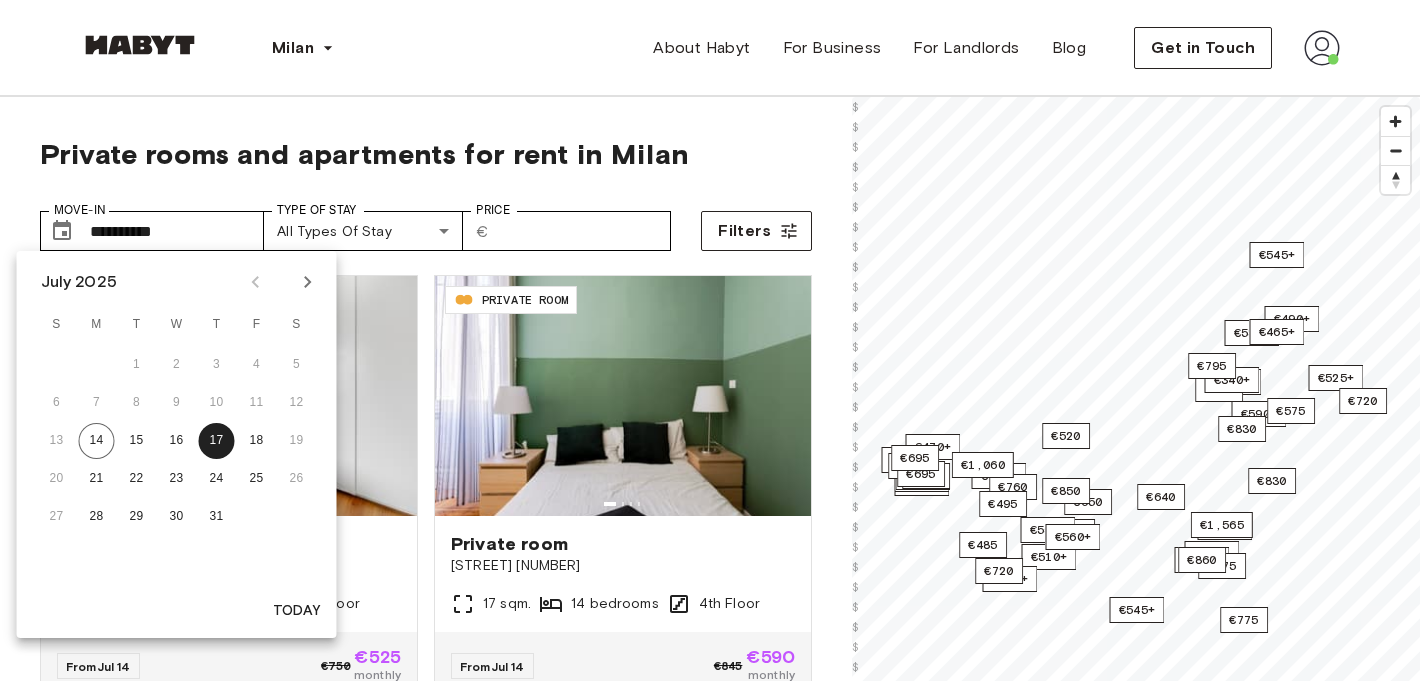 click 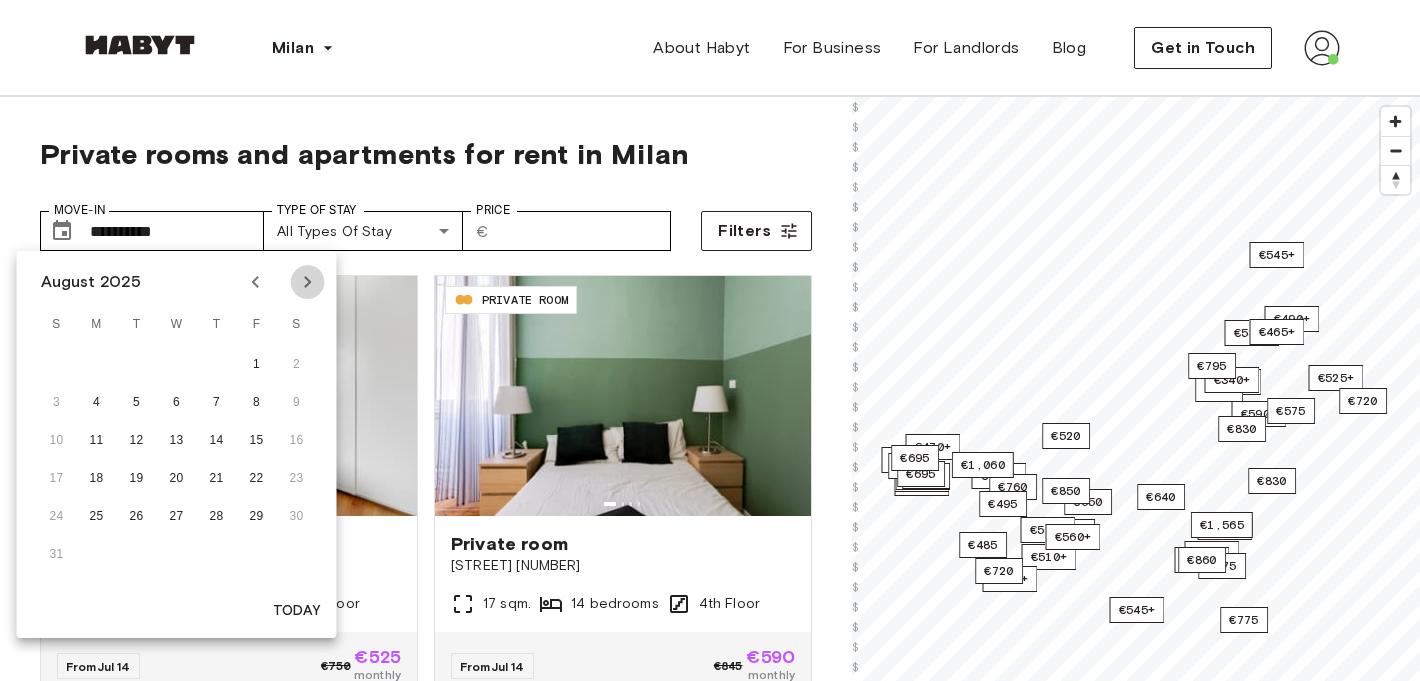 click 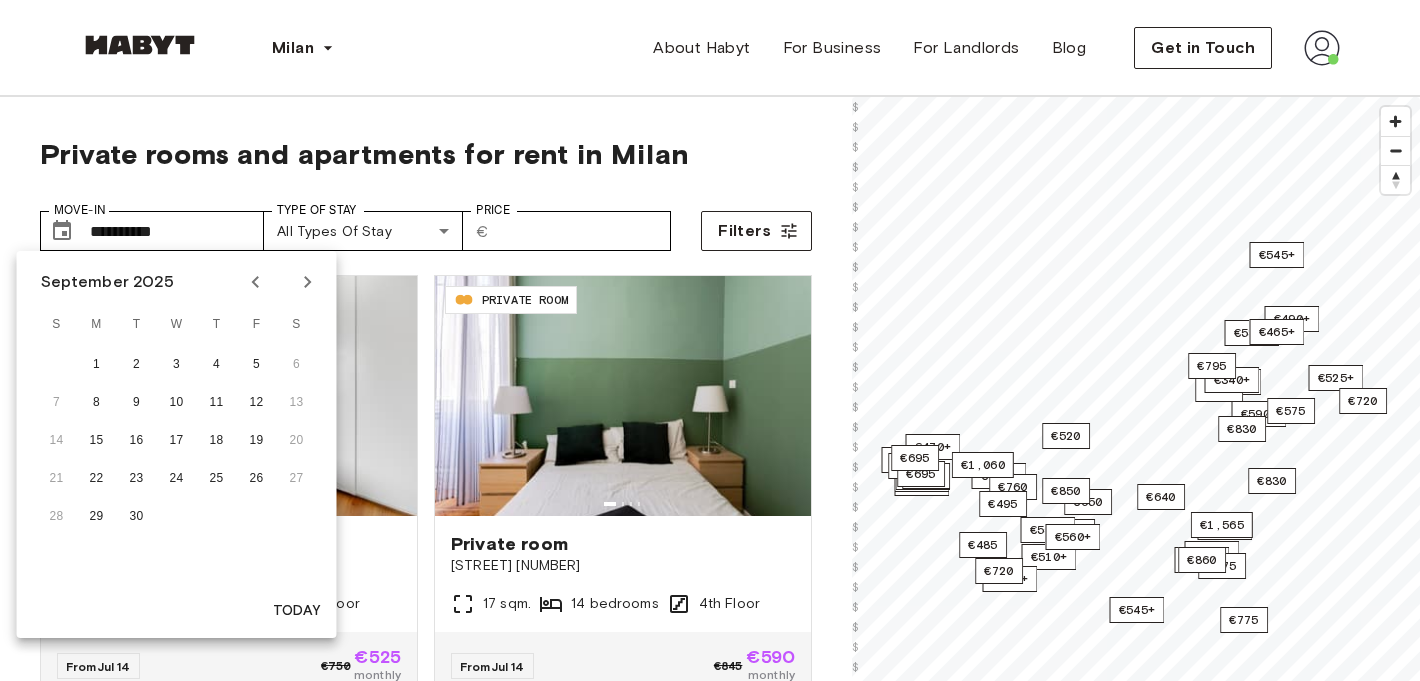 click 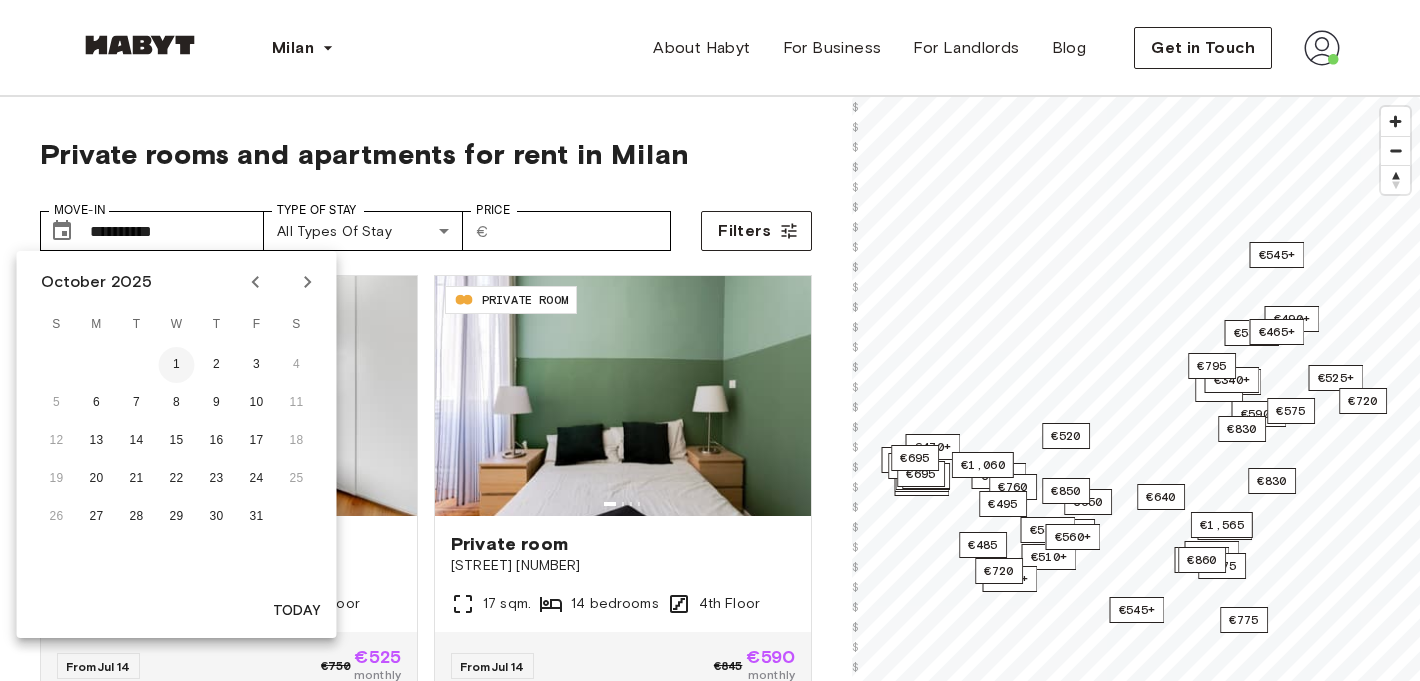 click on "1" at bounding box center (177, 365) 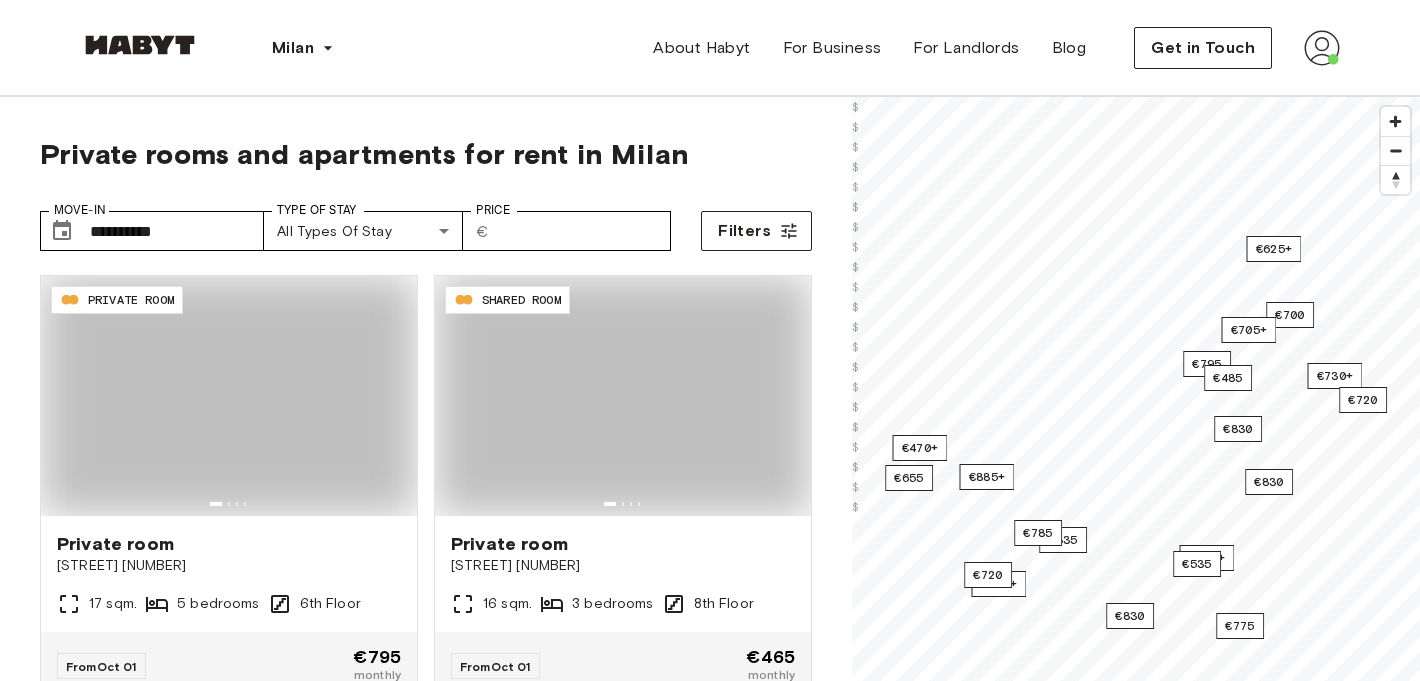type on "**********" 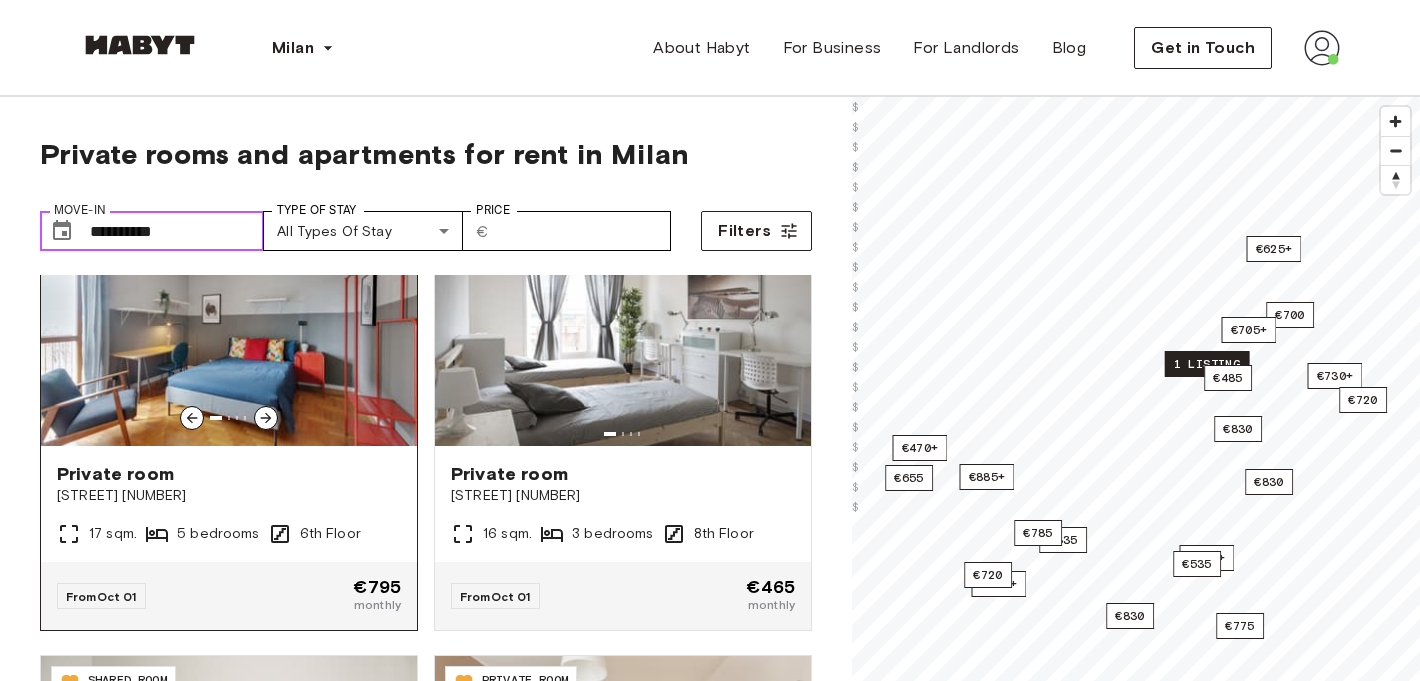 scroll, scrollTop: 55, scrollLeft: 0, axis: vertical 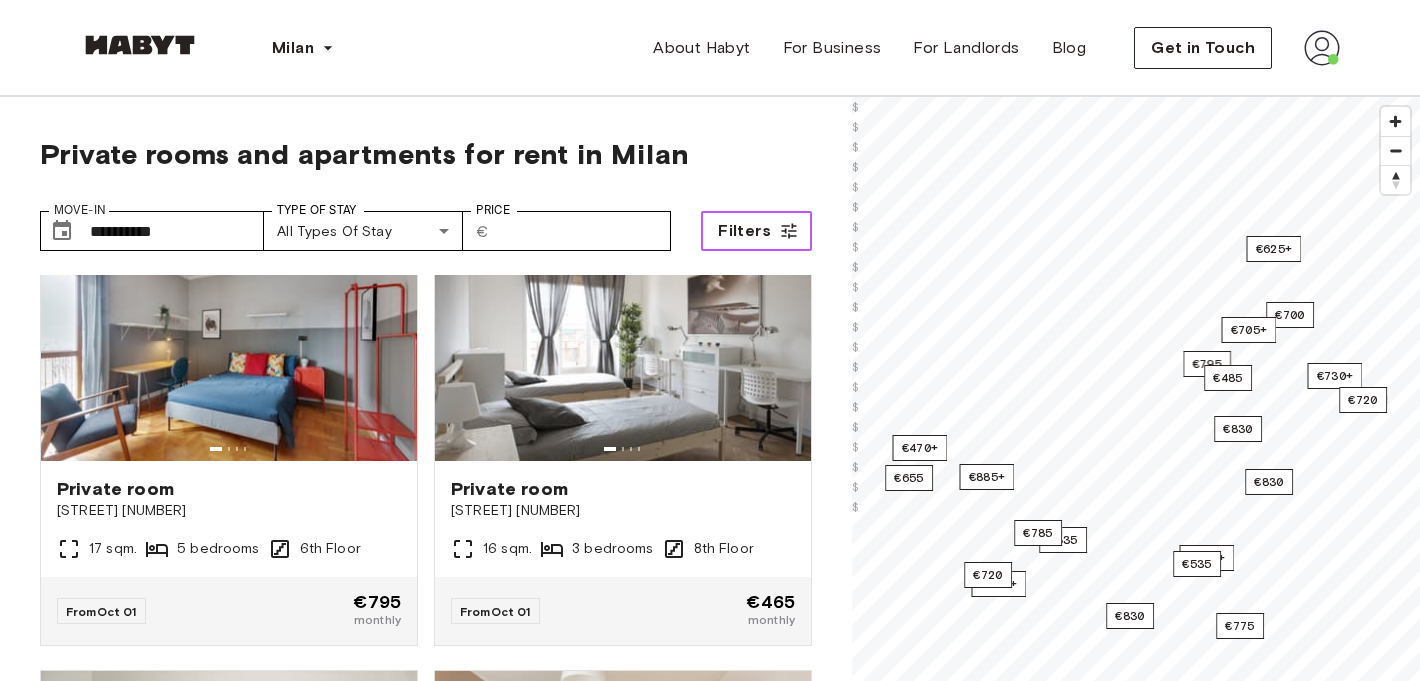 click on "Filters" at bounding box center [756, 231] 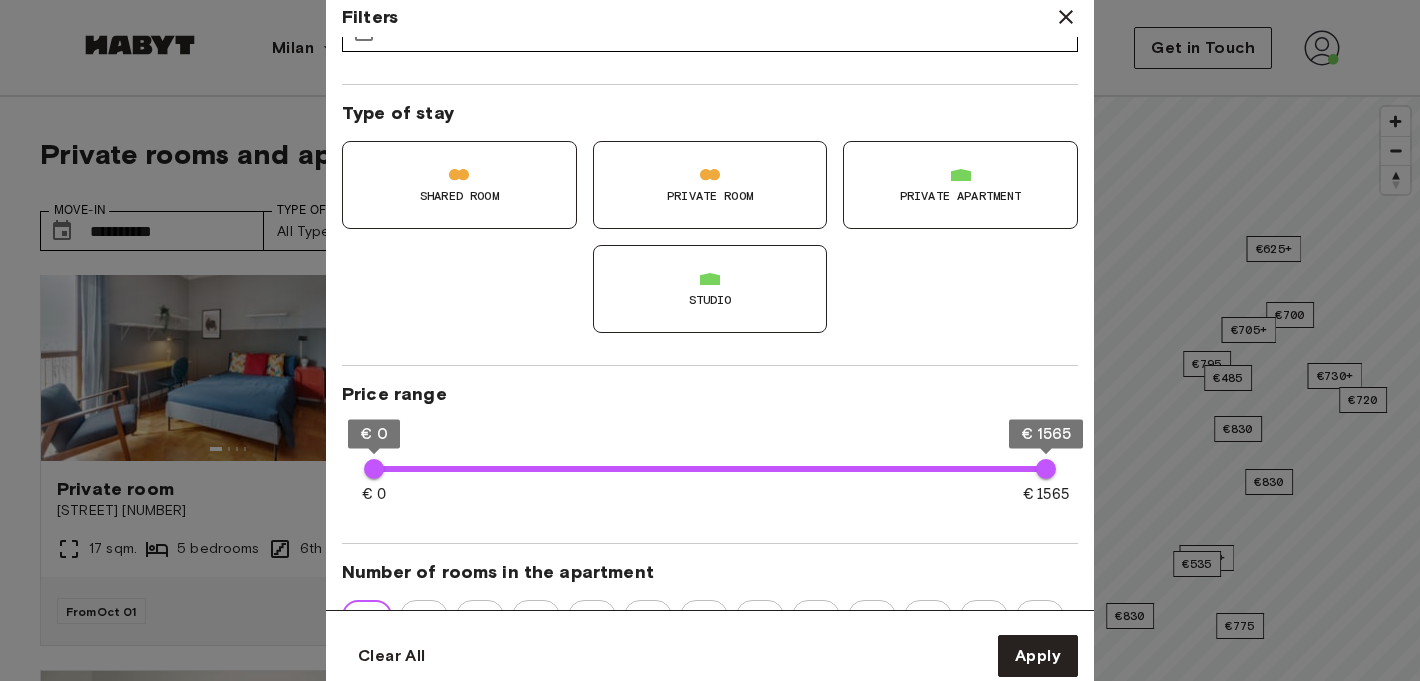 scroll, scrollTop: 146, scrollLeft: 0, axis: vertical 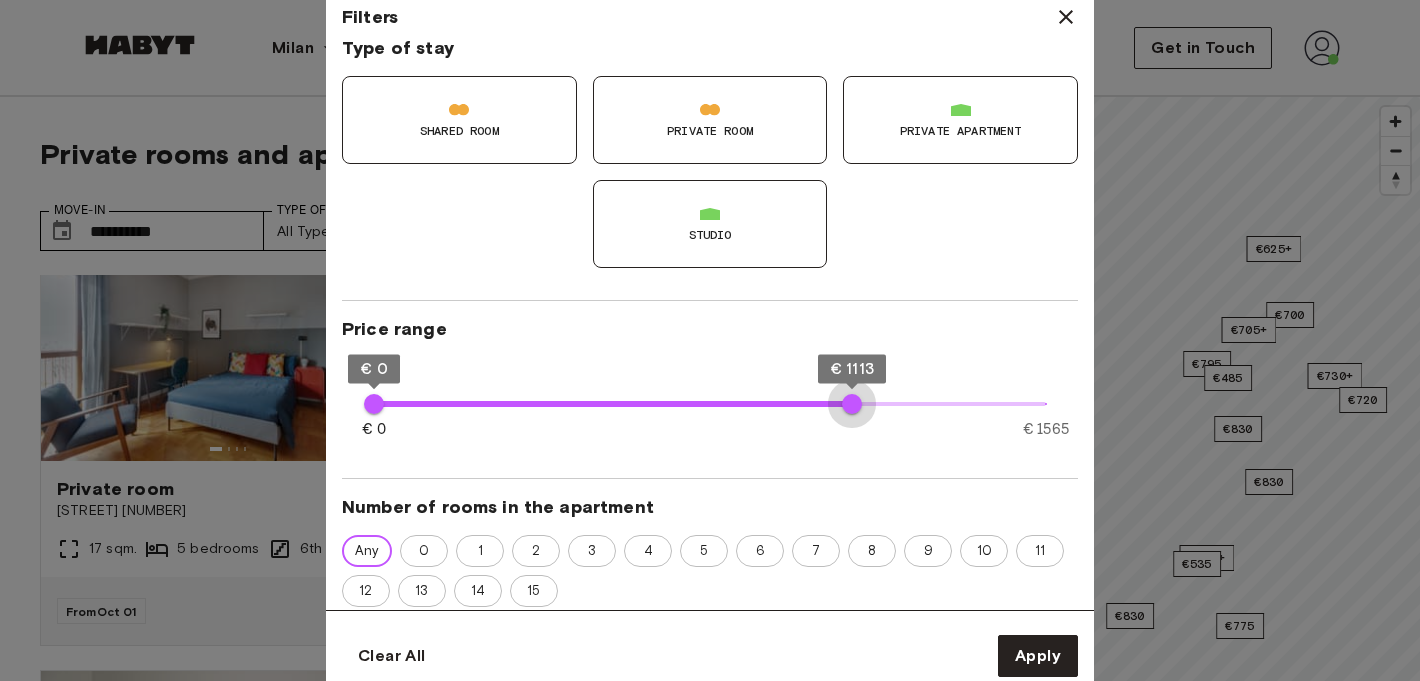 type on "****" 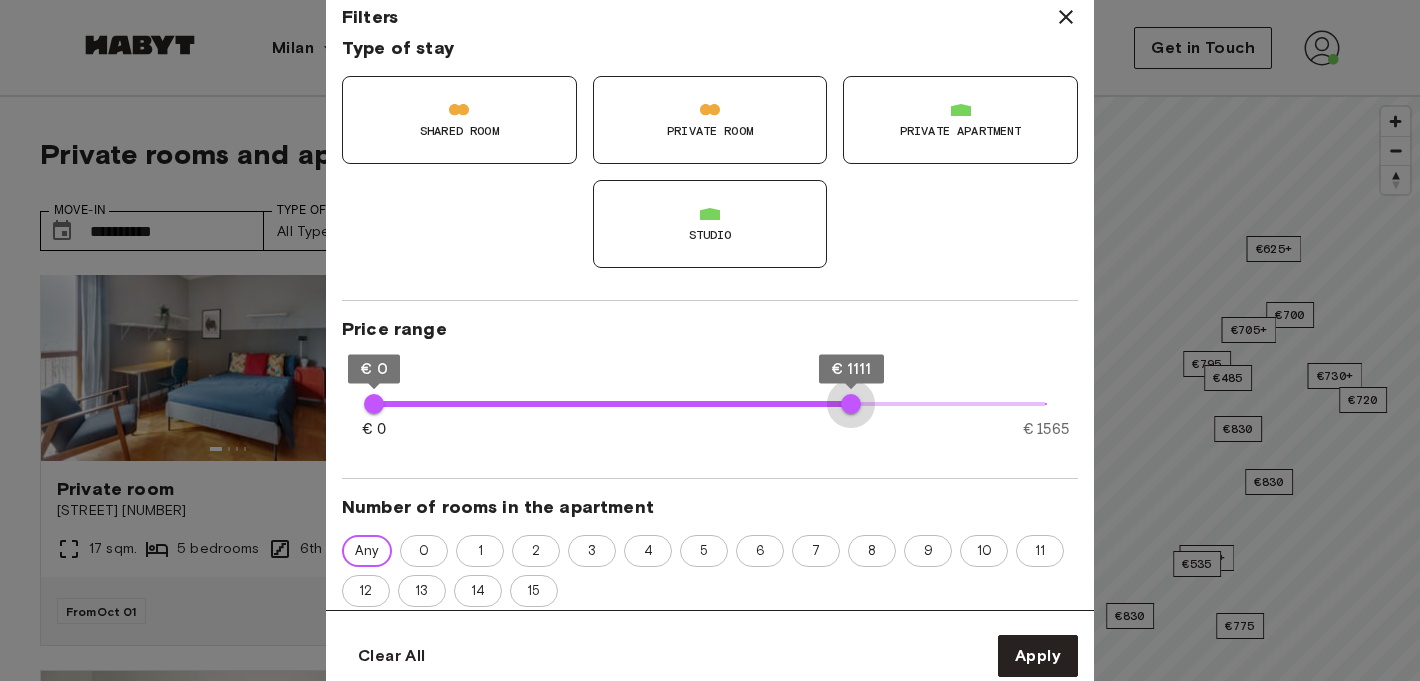 drag, startPoint x: 1052, startPoint y: 404, endPoint x: 851, endPoint y: 402, distance: 201.00995 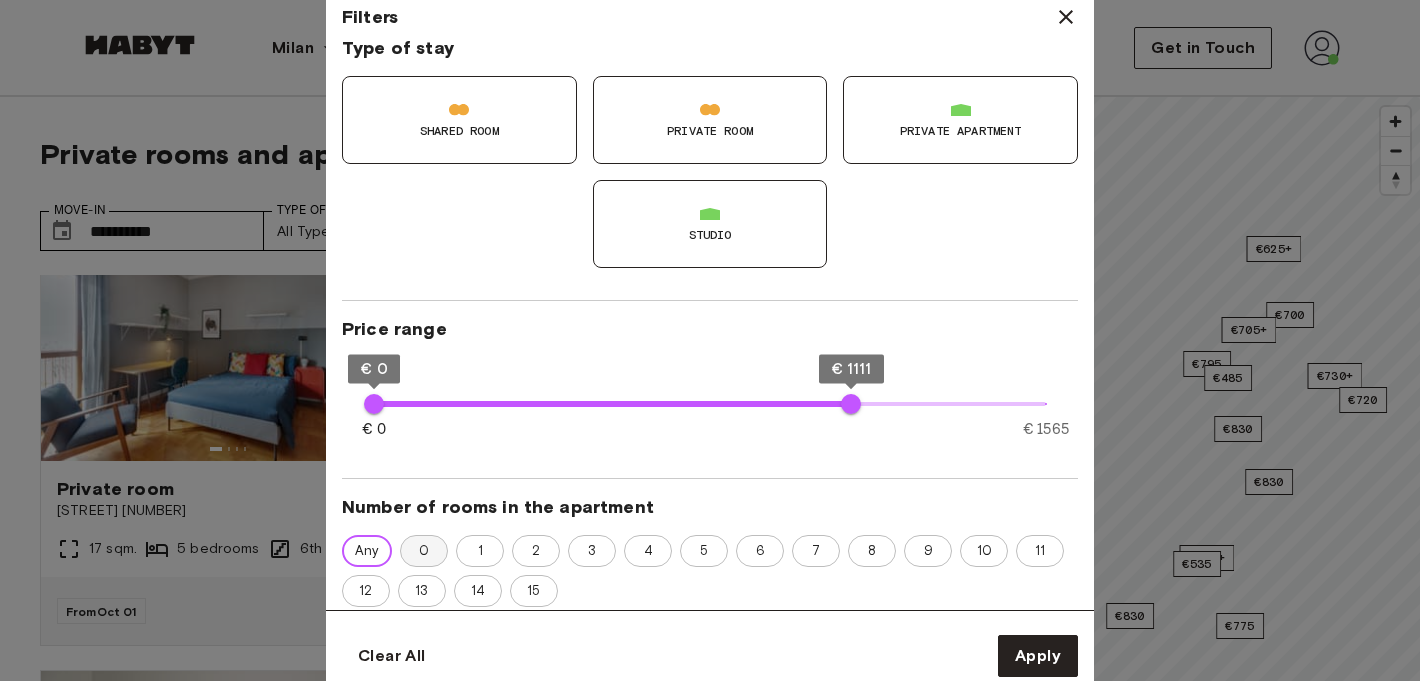 click on "0" at bounding box center [424, 551] 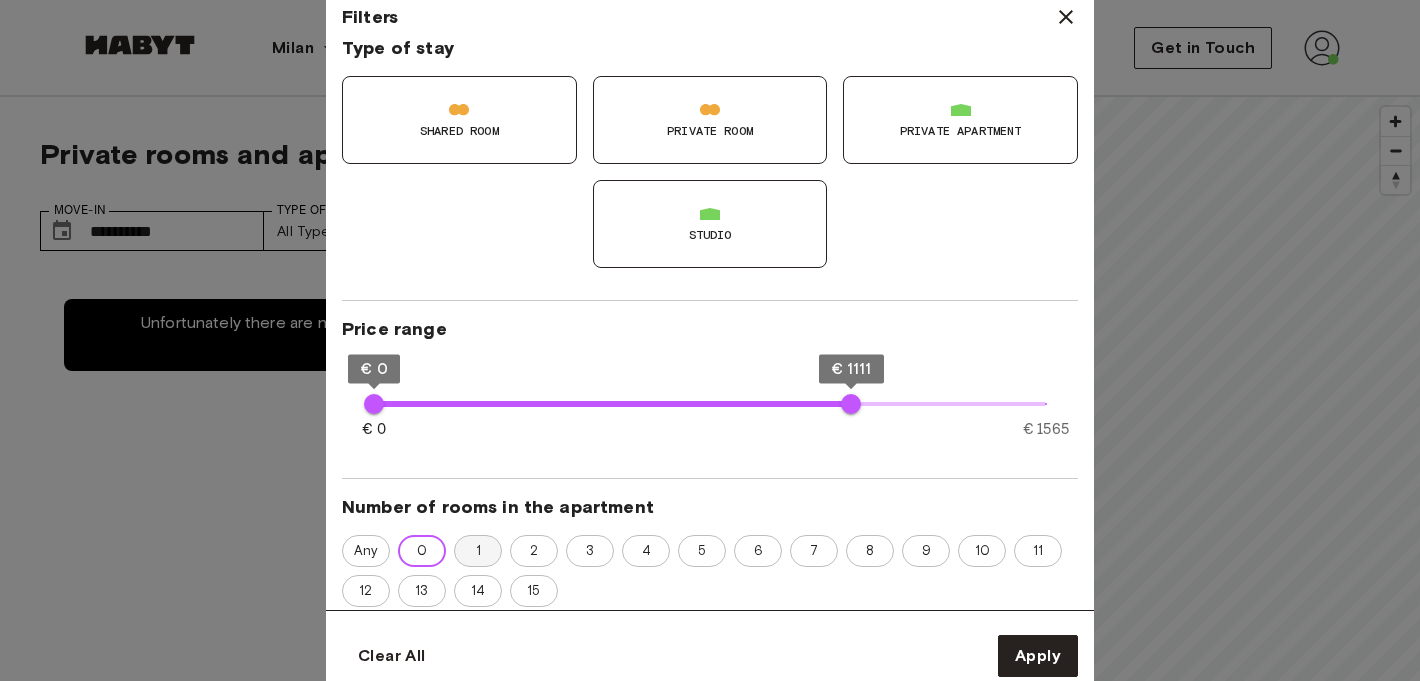 scroll, scrollTop: 0, scrollLeft: 0, axis: both 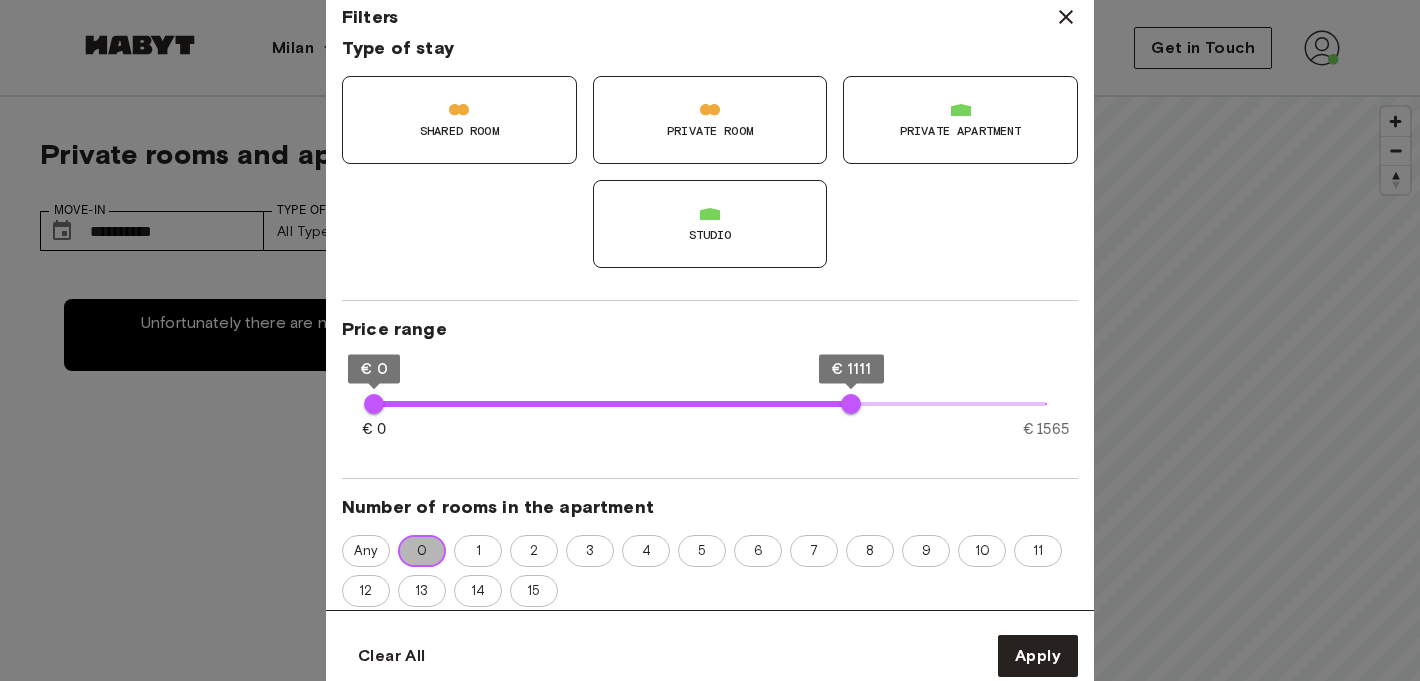 click on "0" at bounding box center [422, 551] 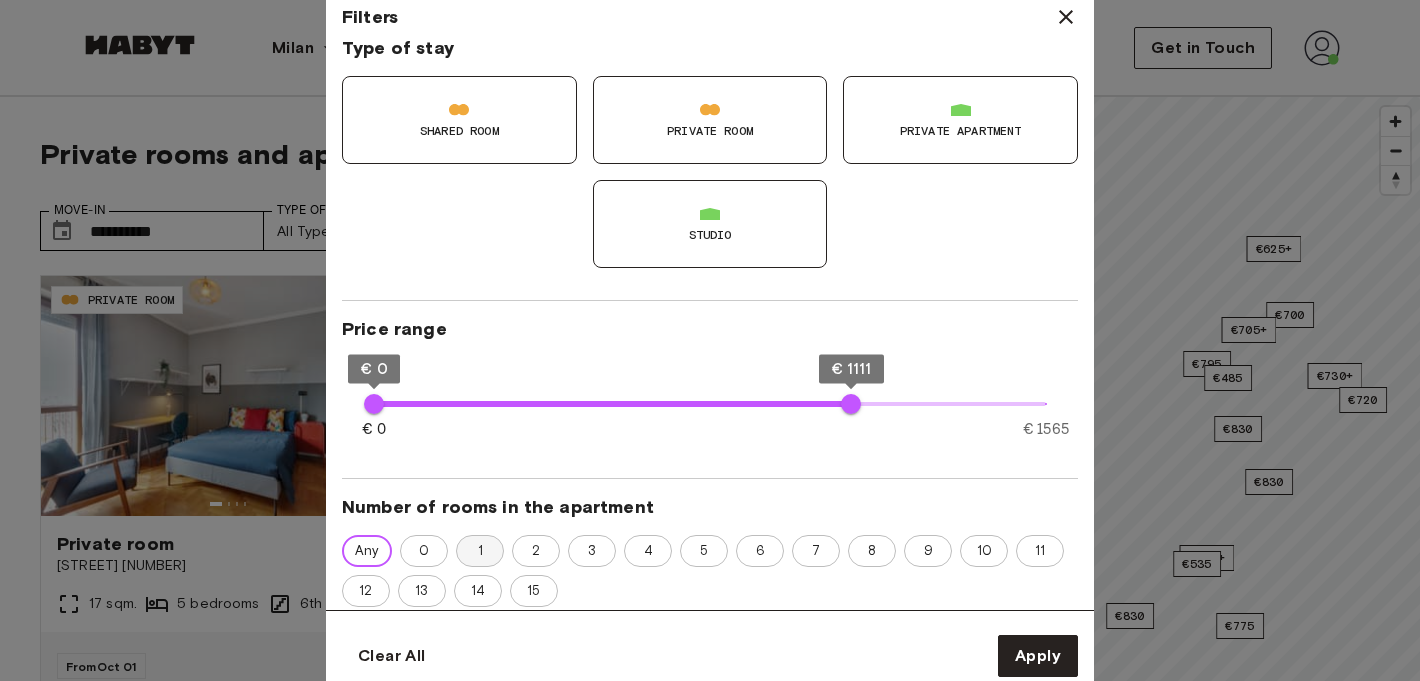 click on "1" at bounding box center (480, 551) 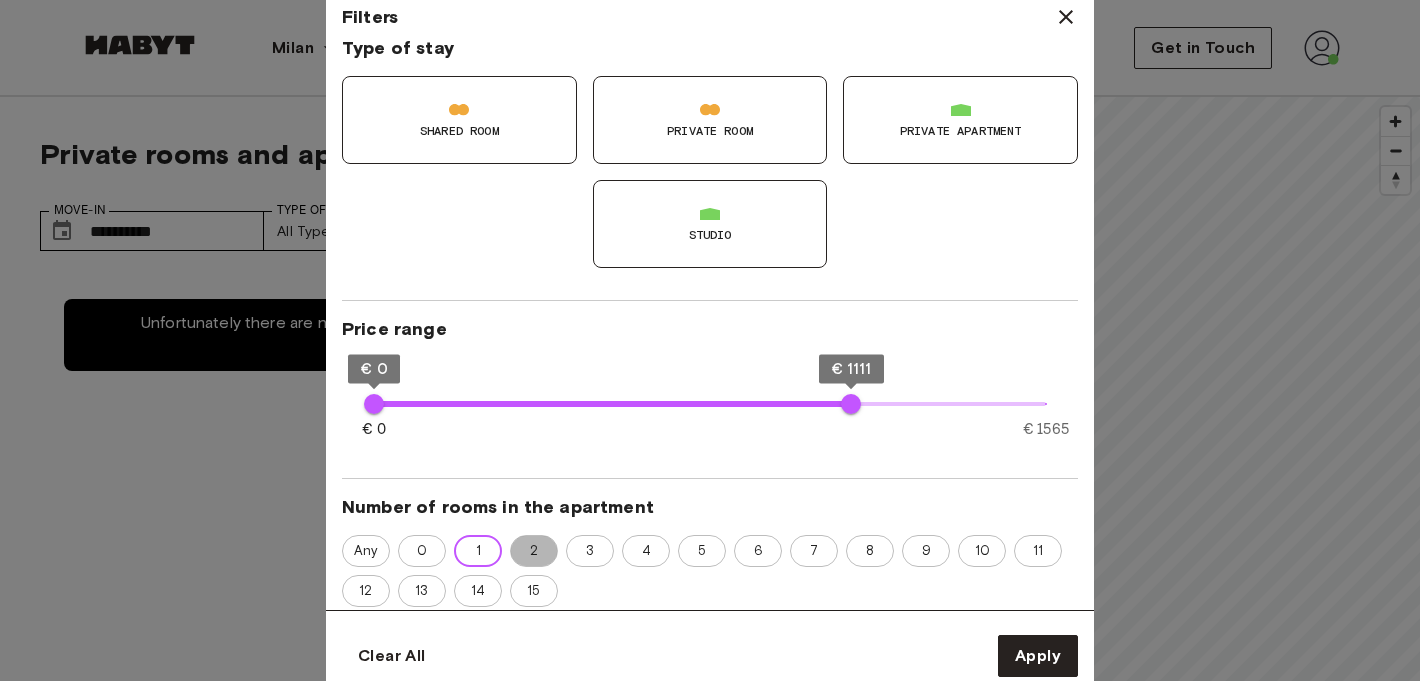 click on "2" at bounding box center [534, 551] 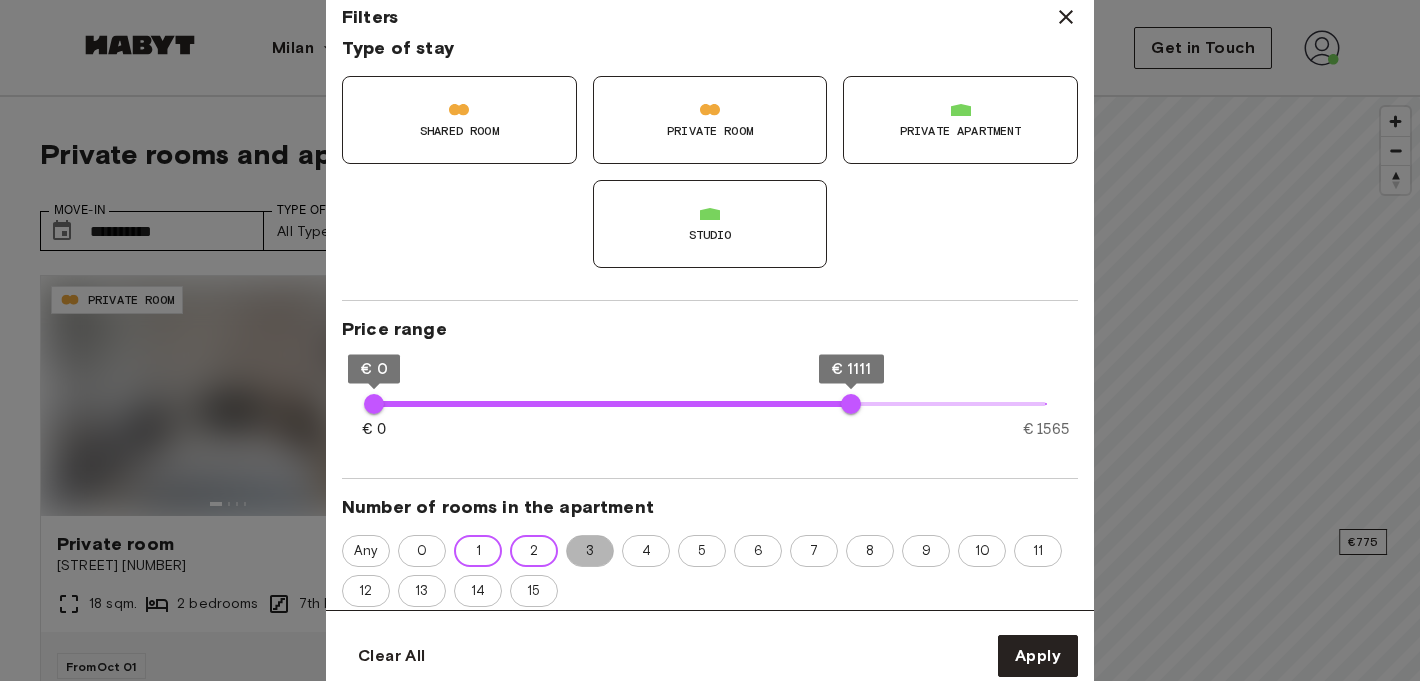 click on "3" at bounding box center [590, 551] 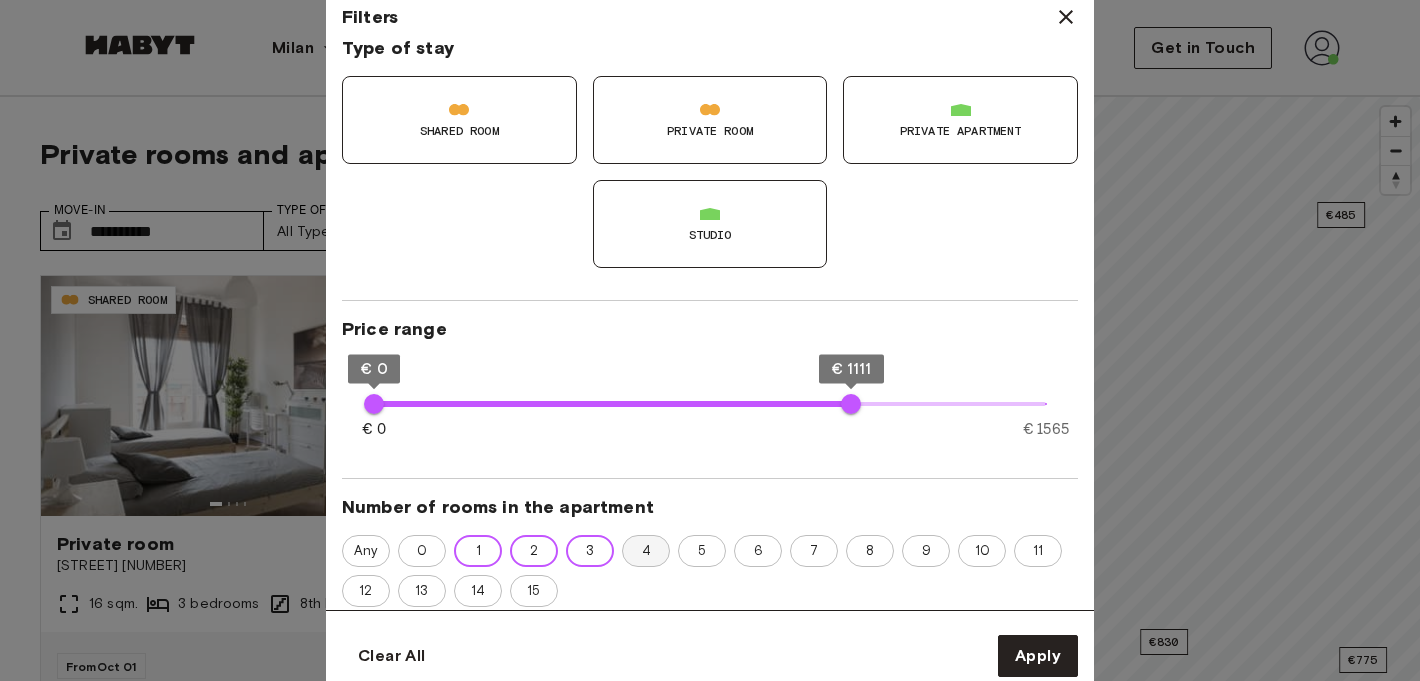 click on "4" at bounding box center [646, 551] 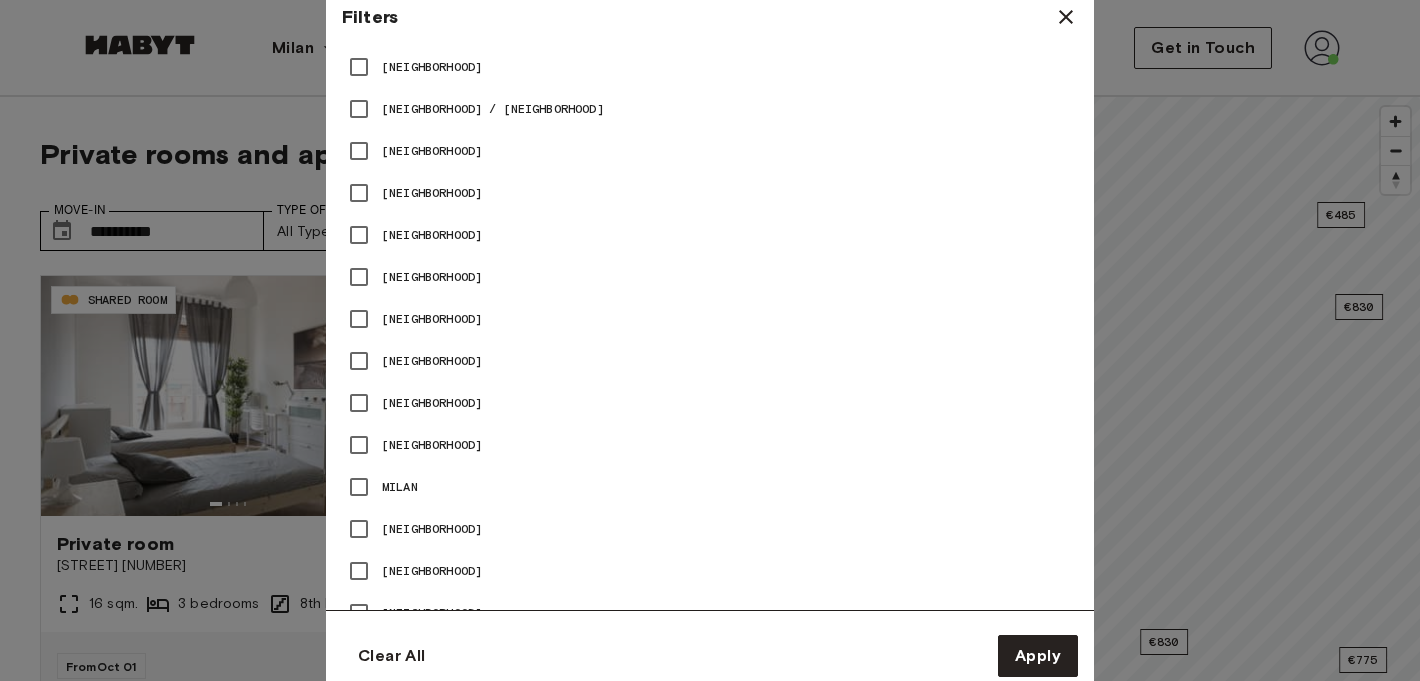 scroll, scrollTop: 1857, scrollLeft: 0, axis: vertical 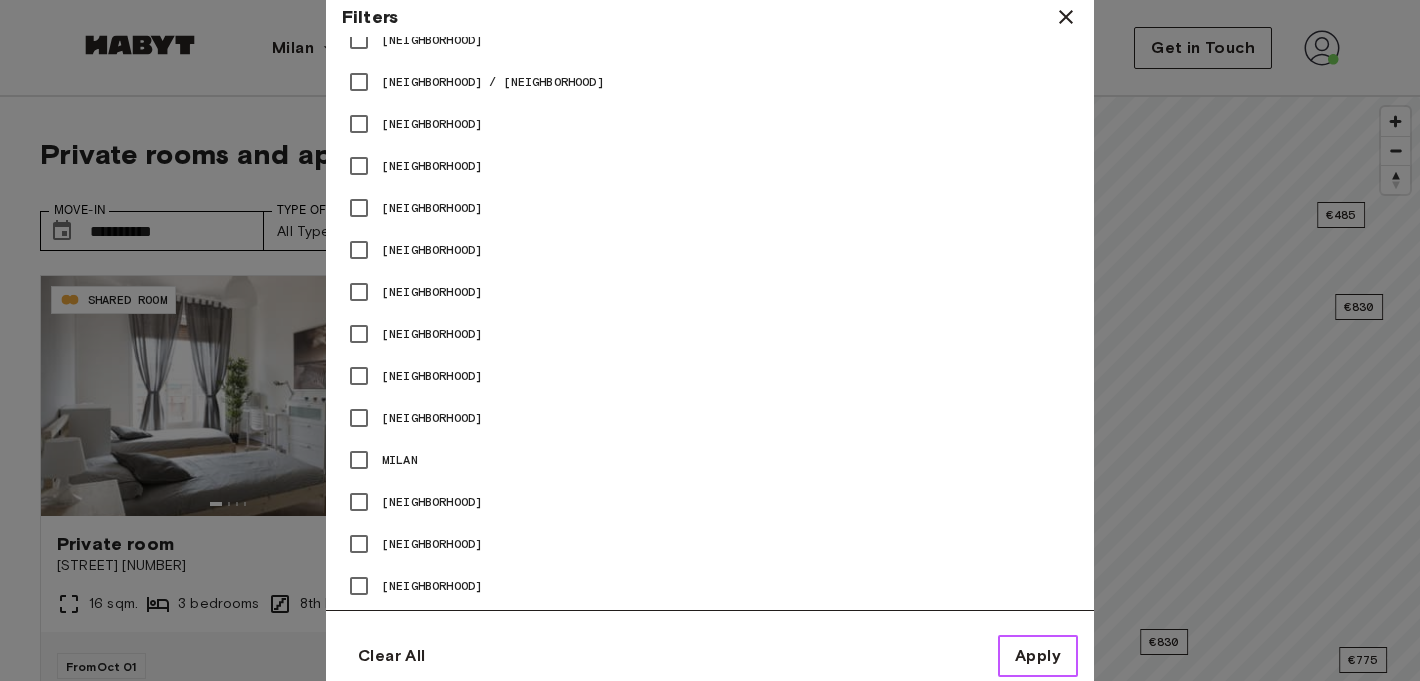 click on "Apply" at bounding box center [1038, 656] 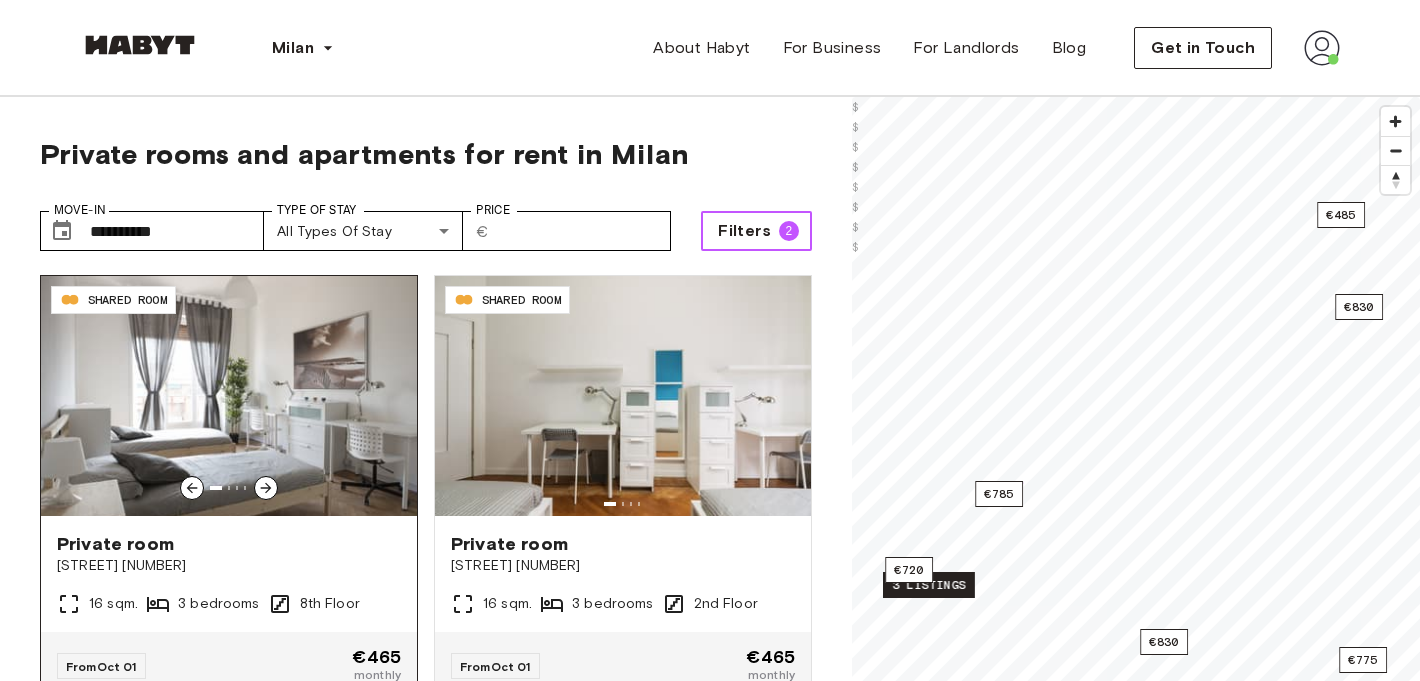 scroll, scrollTop: 20, scrollLeft: 0, axis: vertical 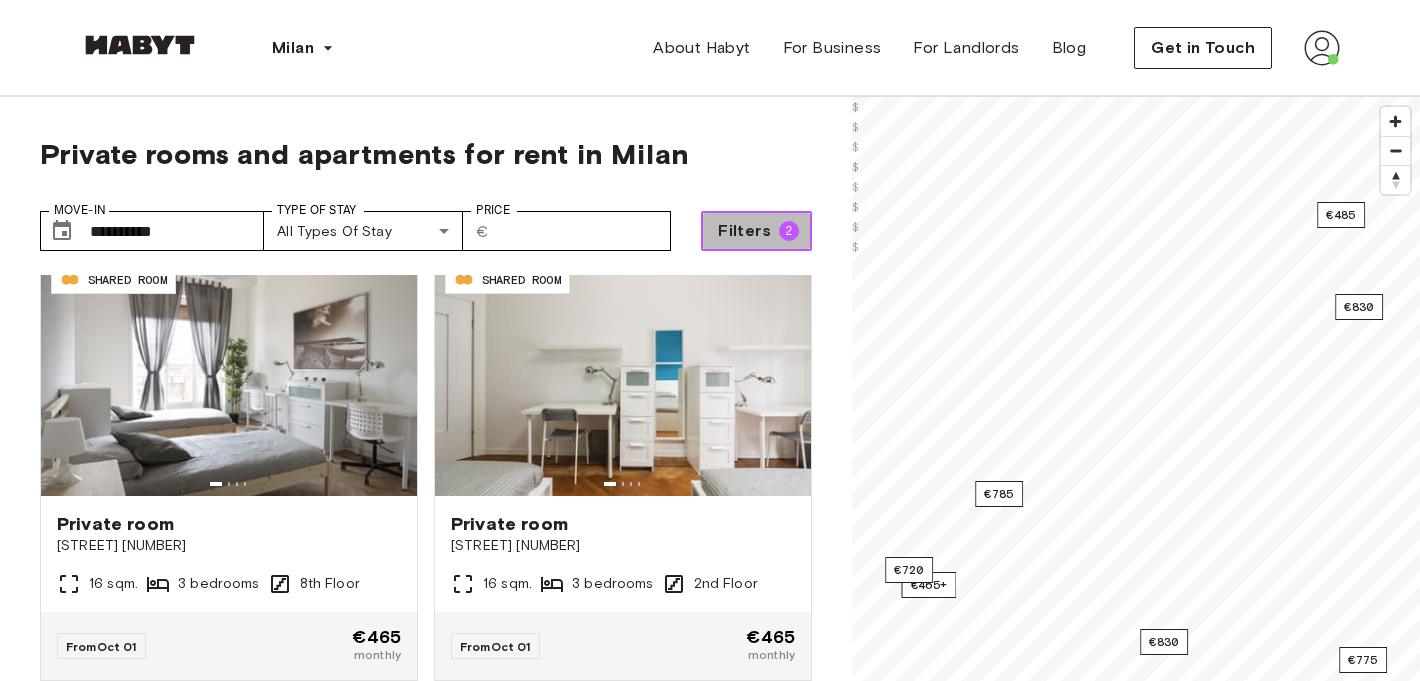 click on "Filters 2" at bounding box center [756, 231] 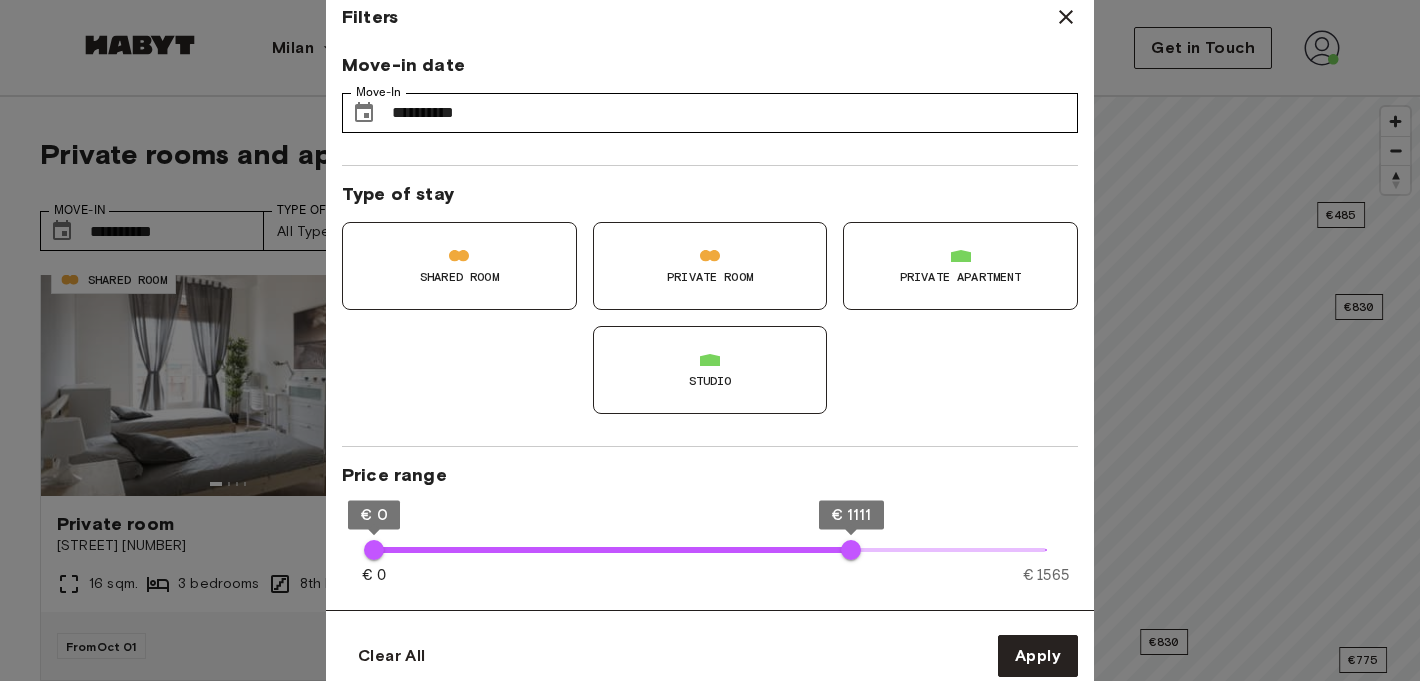 scroll, scrollTop: 20, scrollLeft: 0, axis: vertical 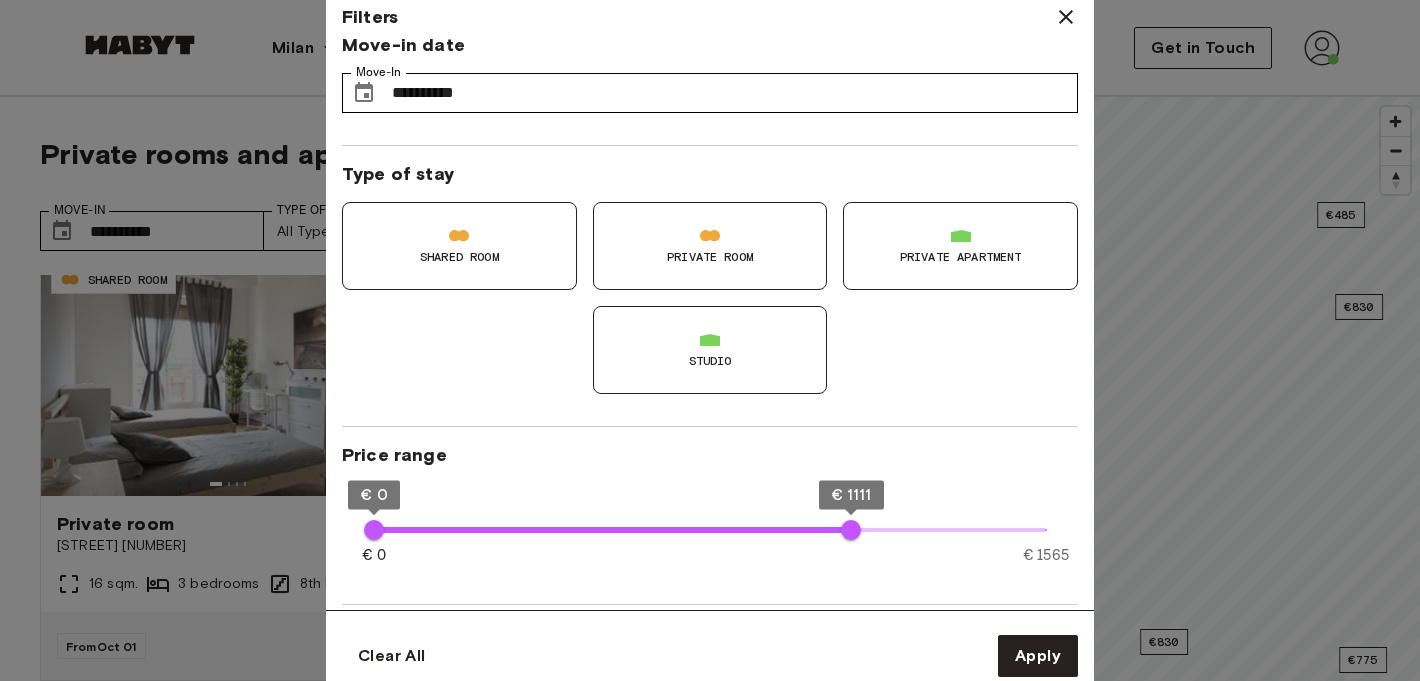 click on "Private Room" at bounding box center [710, 257] 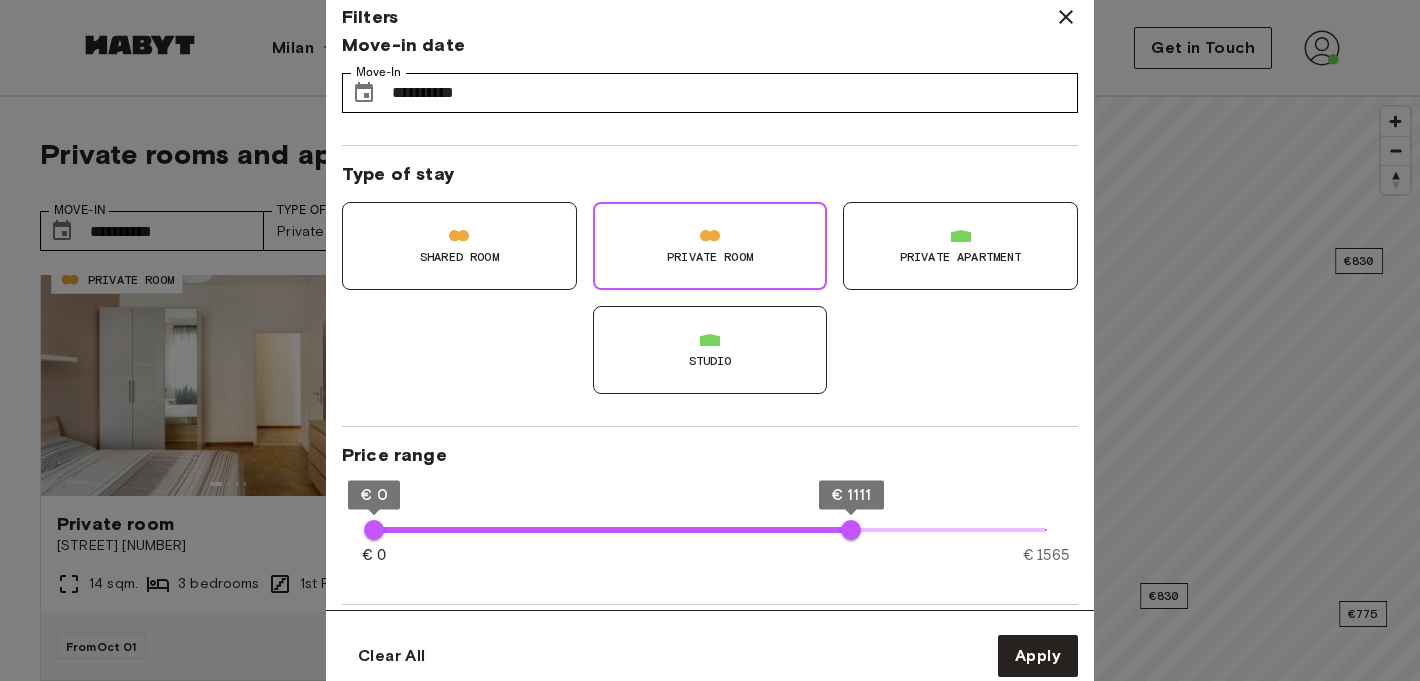 click on "Private apartment" at bounding box center [960, 246] 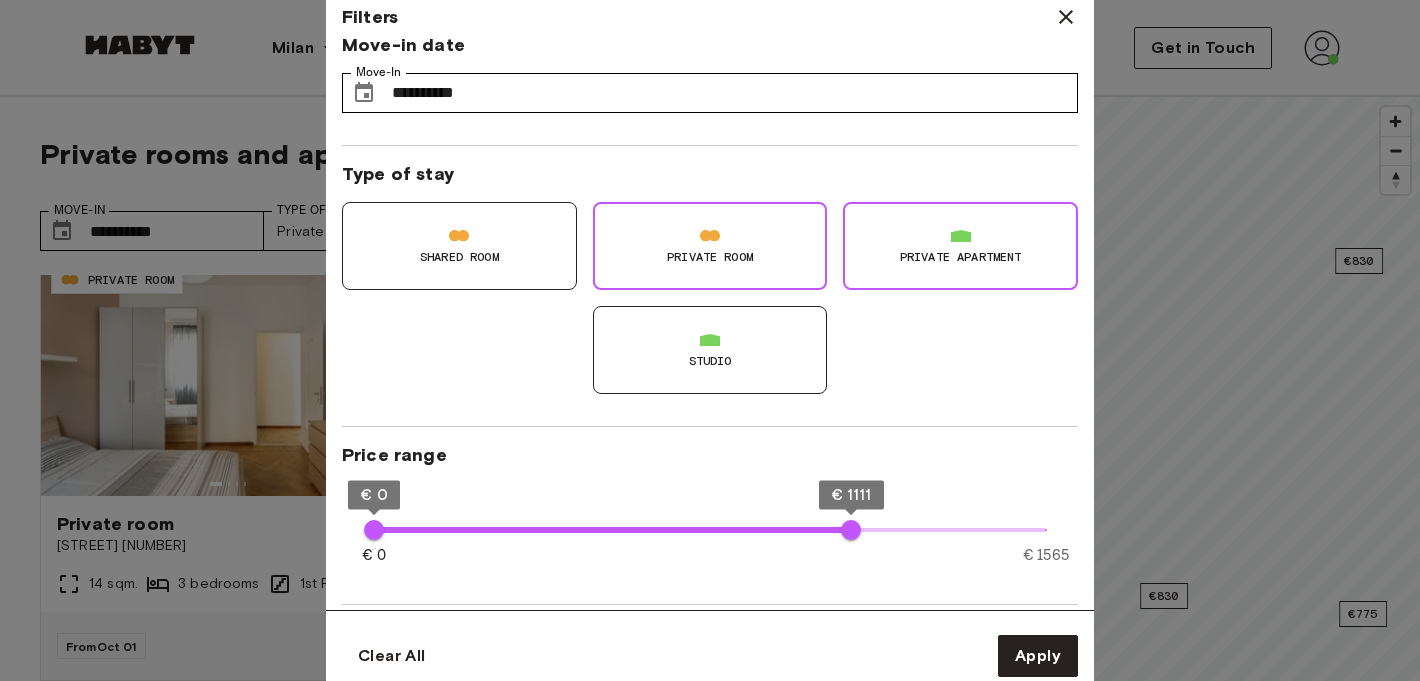 click on "Studio" at bounding box center (710, 350) 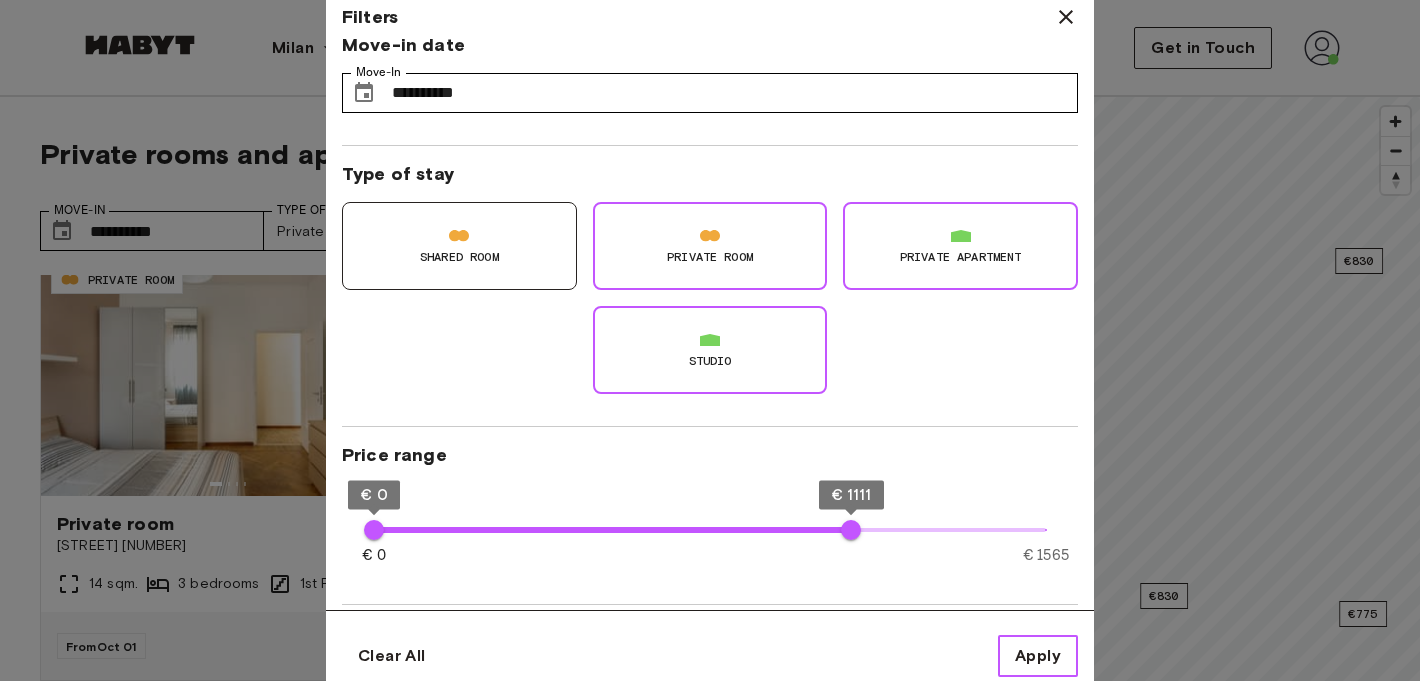 click on "Apply" at bounding box center [1038, 656] 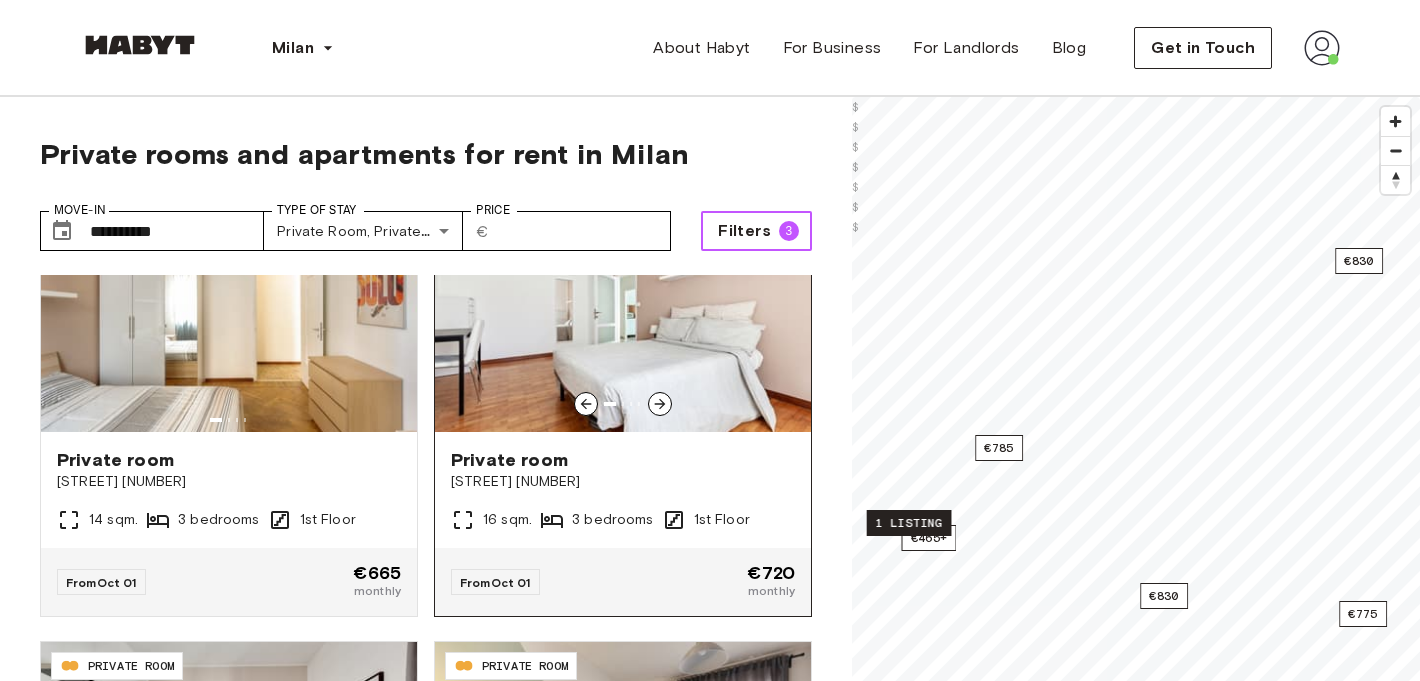 scroll, scrollTop: 23, scrollLeft: 0, axis: vertical 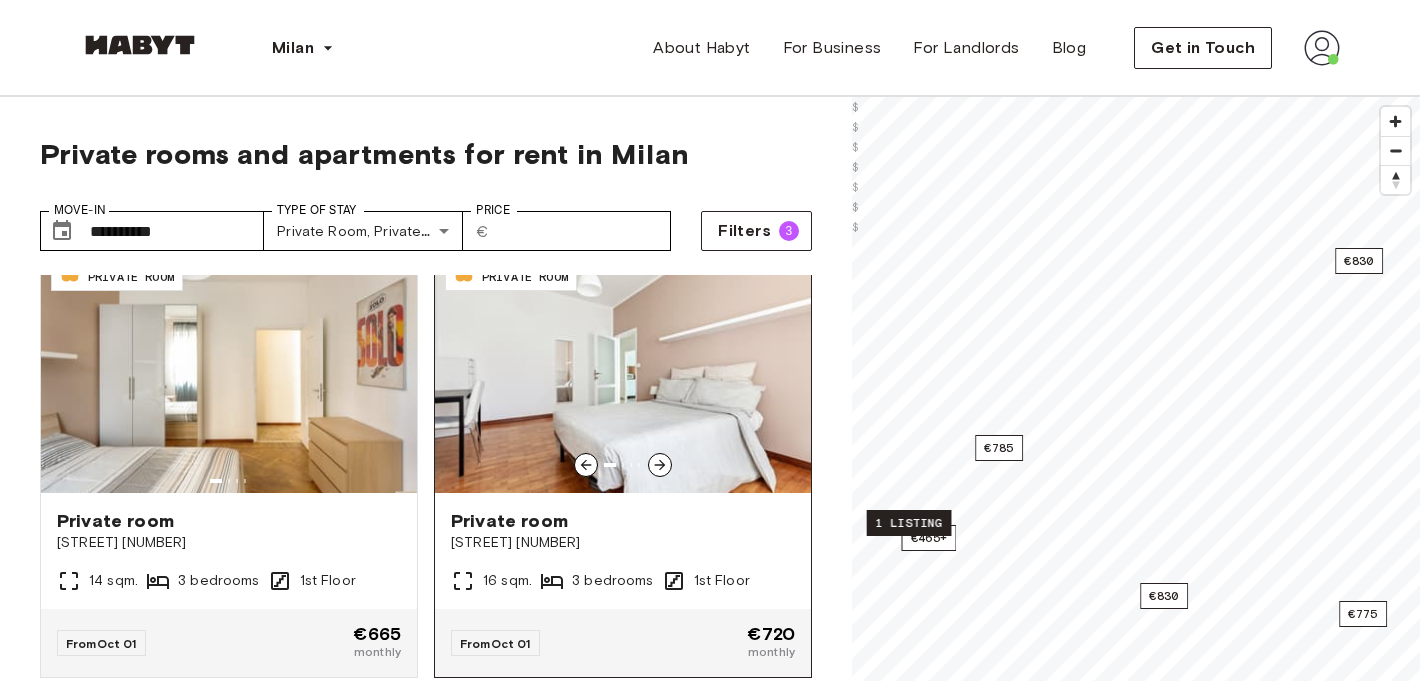 click 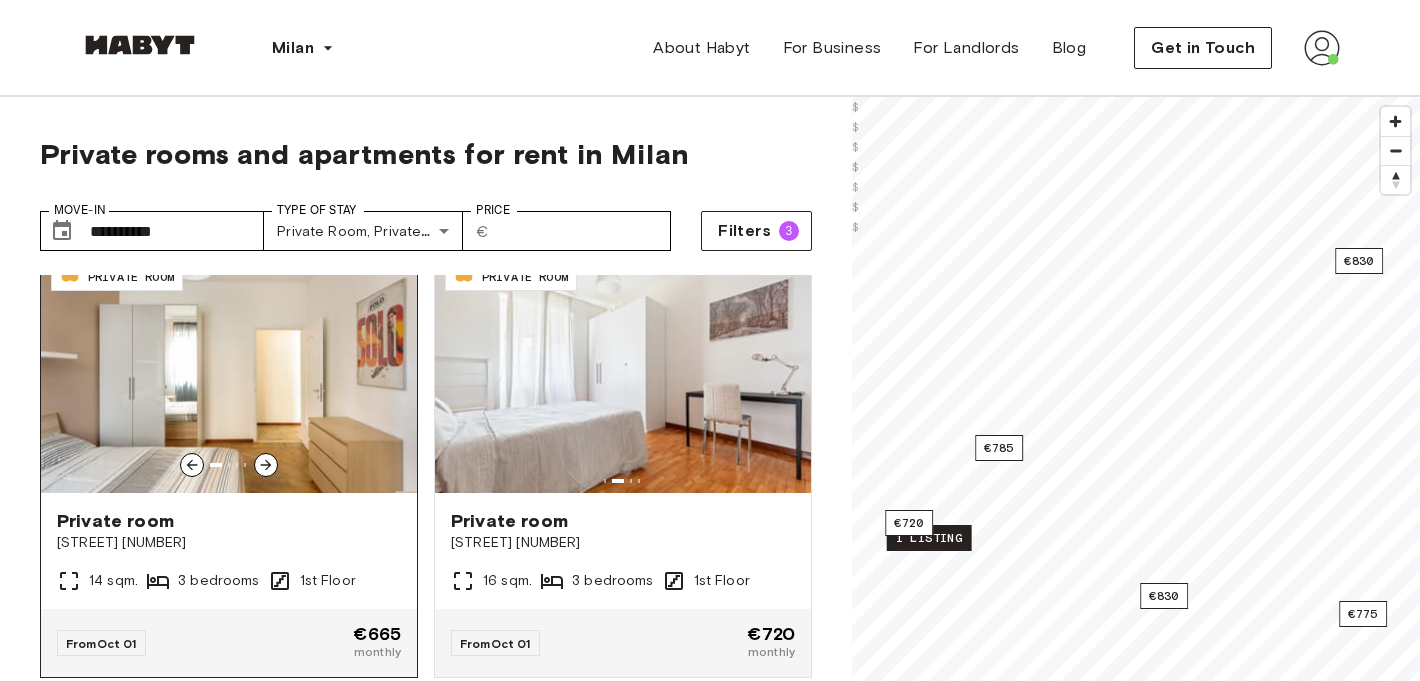 click 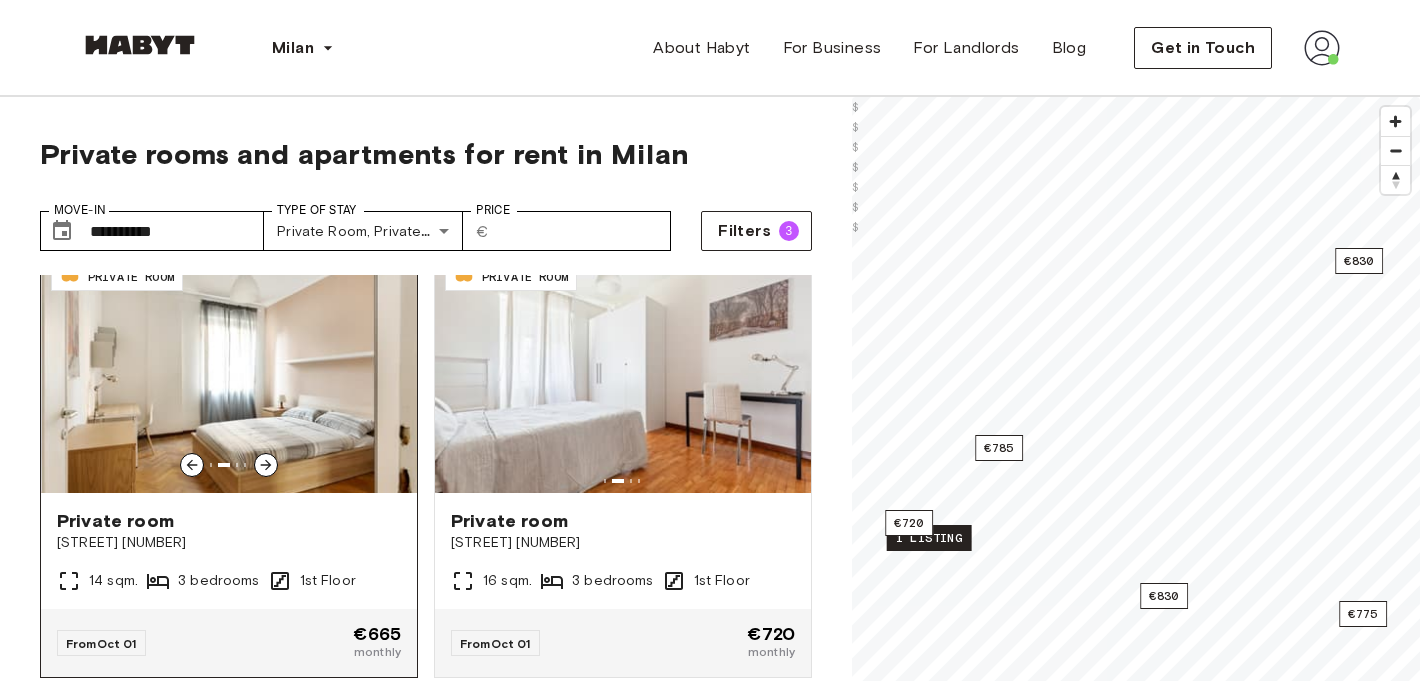 click 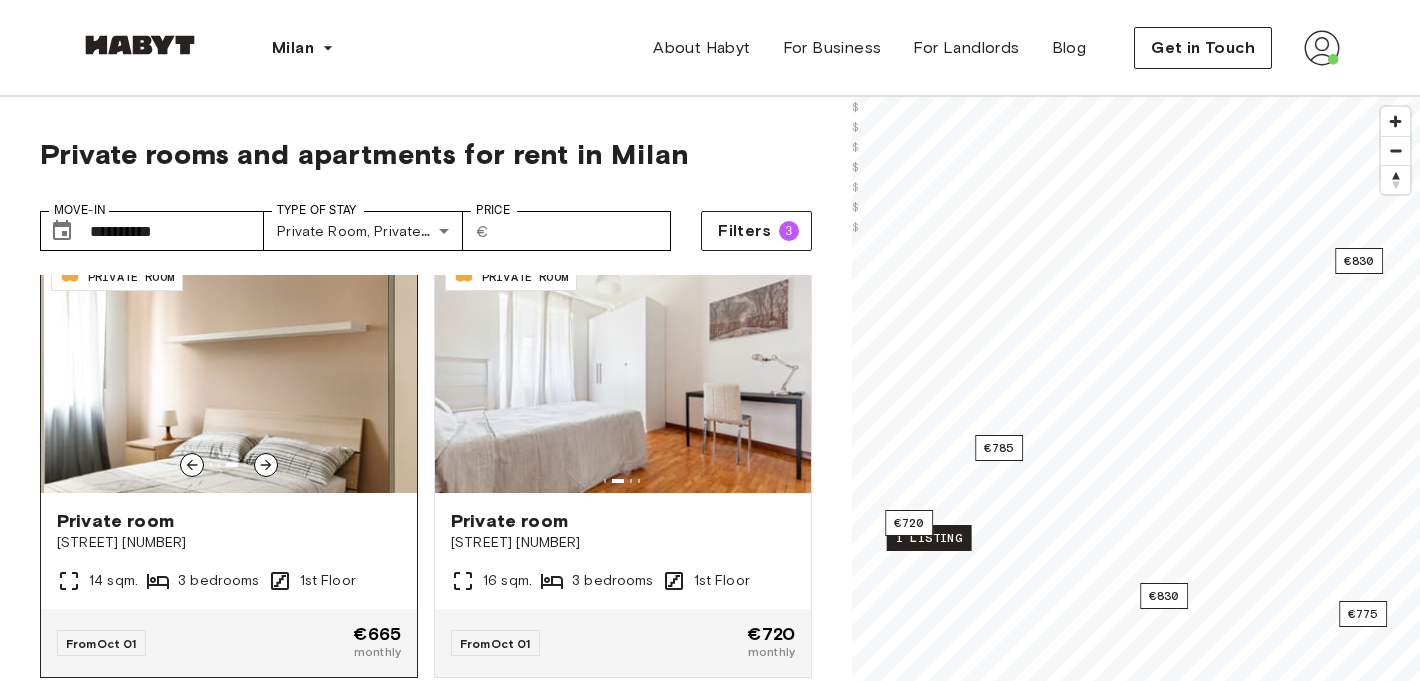 click 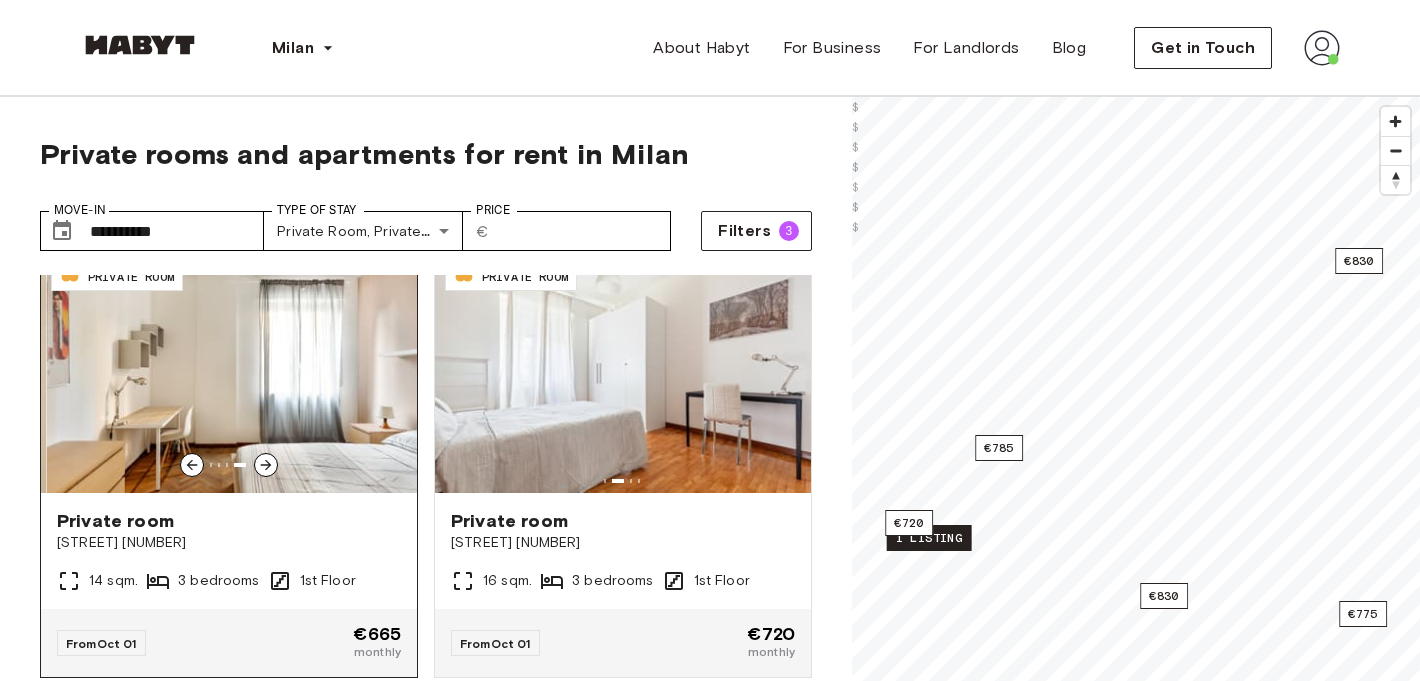 click 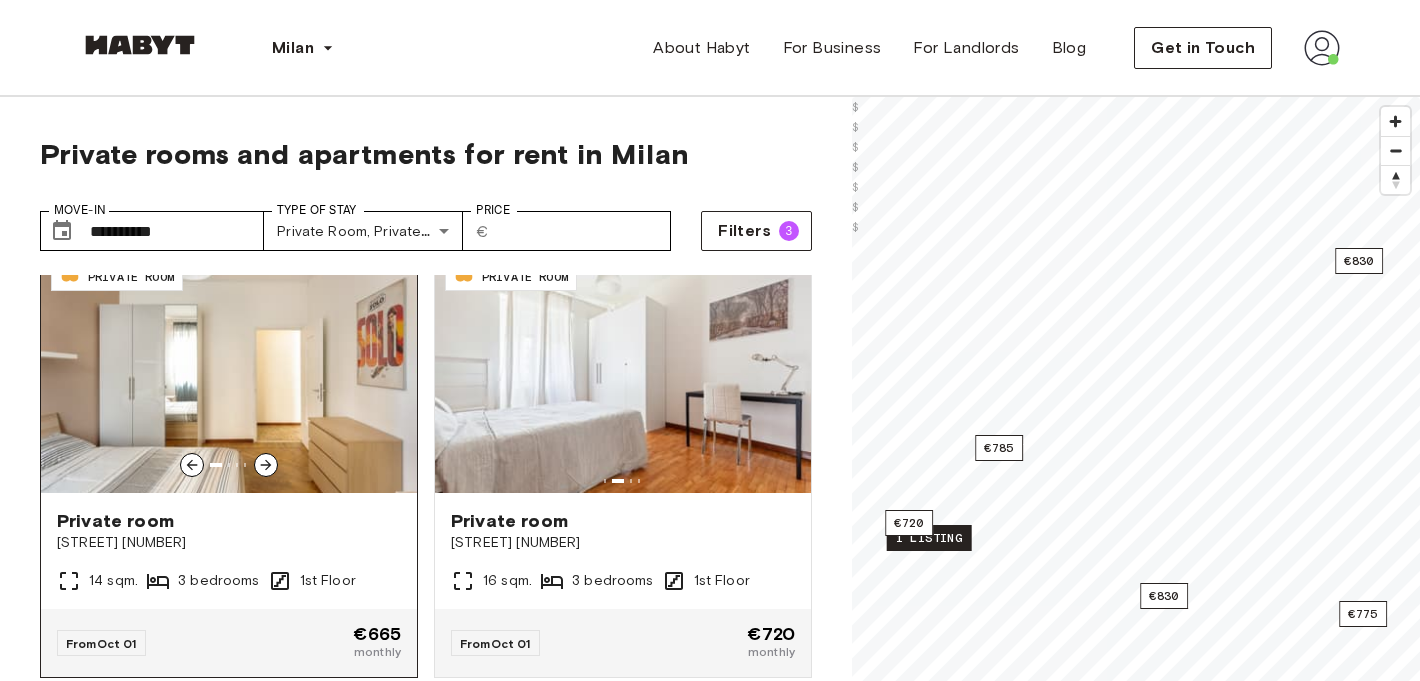 click 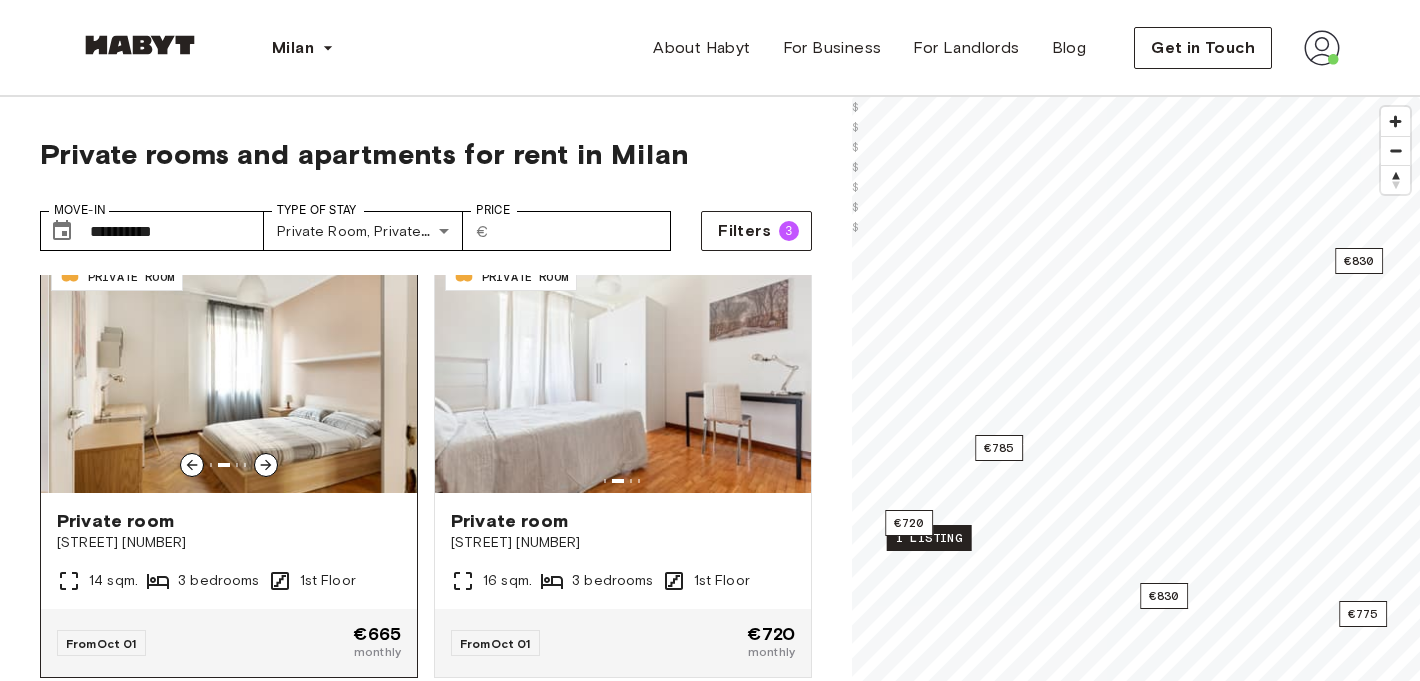 click 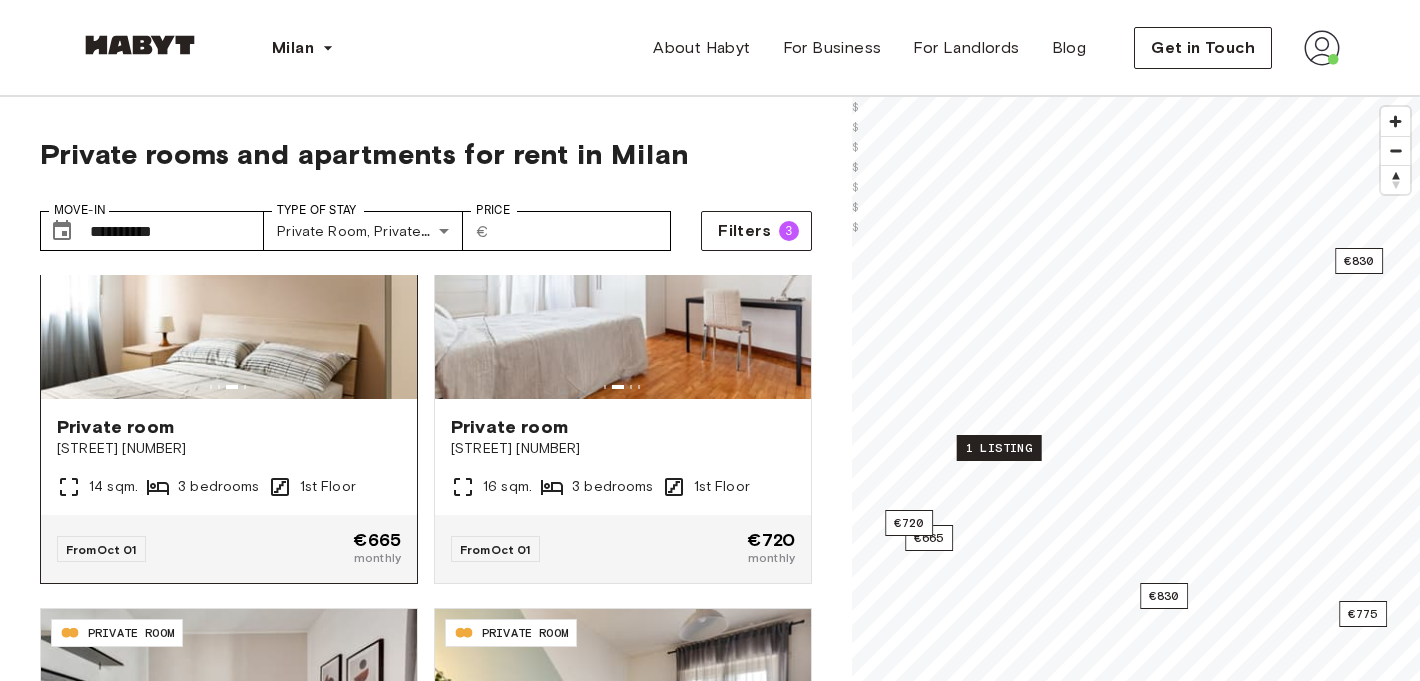 scroll, scrollTop: 41, scrollLeft: 0, axis: vertical 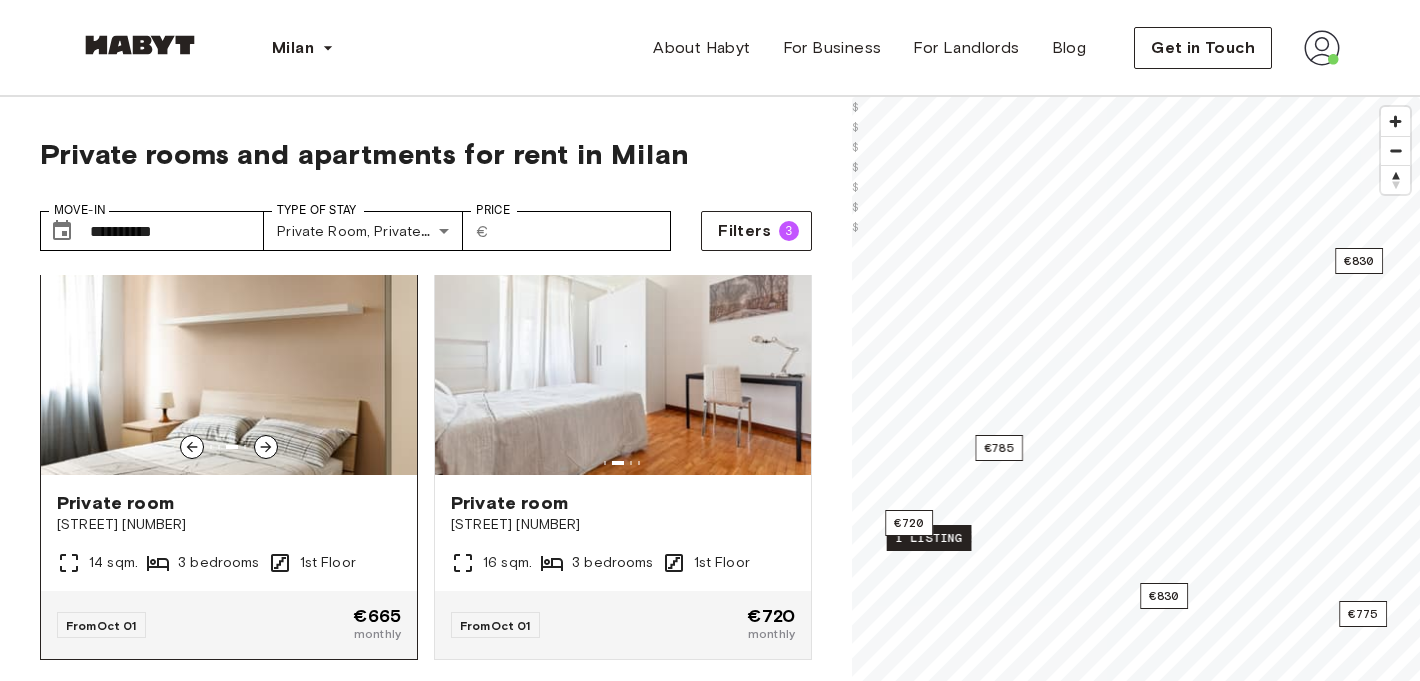 click at bounding box center (229, 355) 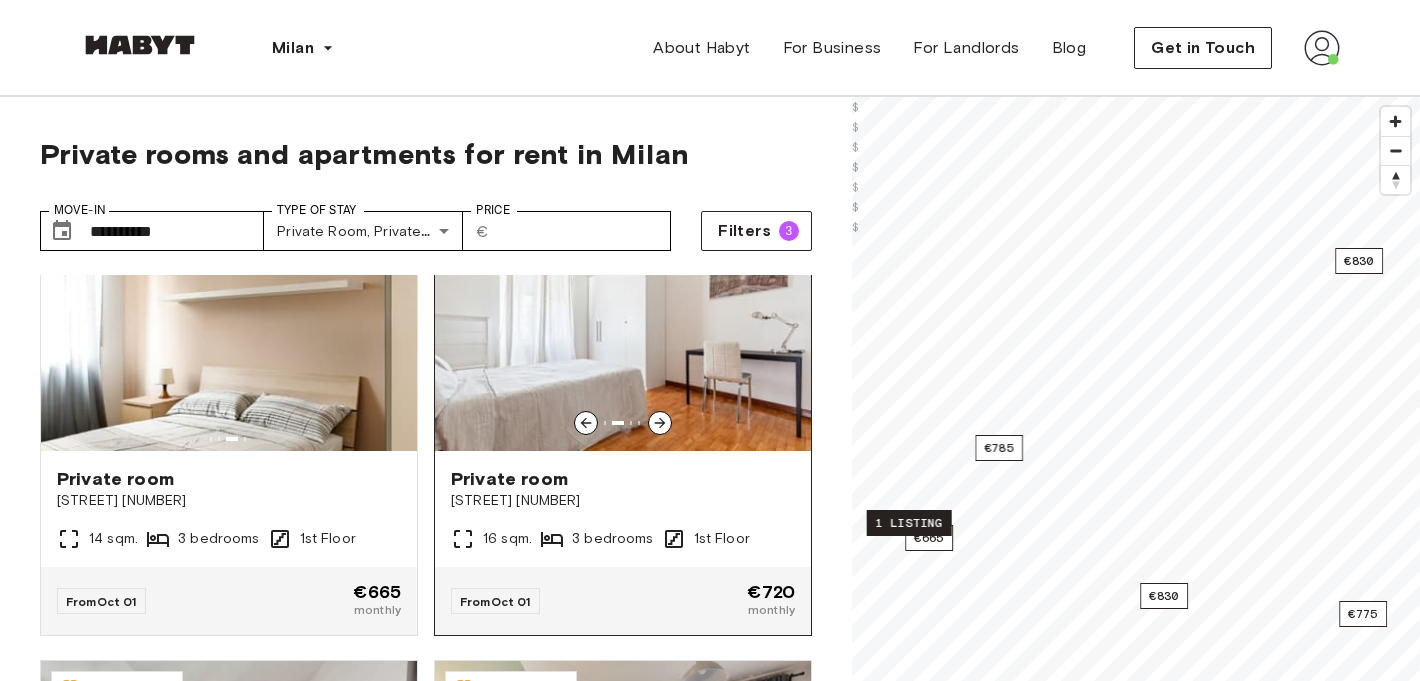 scroll, scrollTop: 0, scrollLeft: 0, axis: both 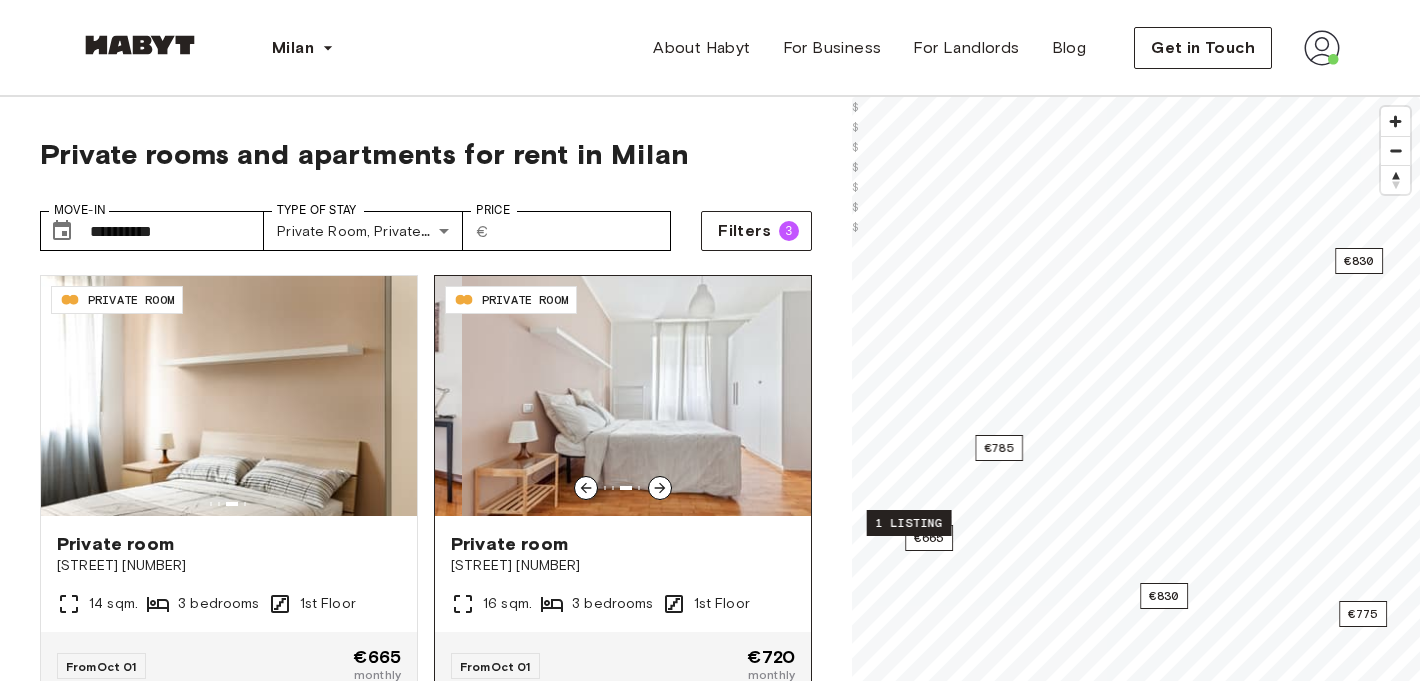 click 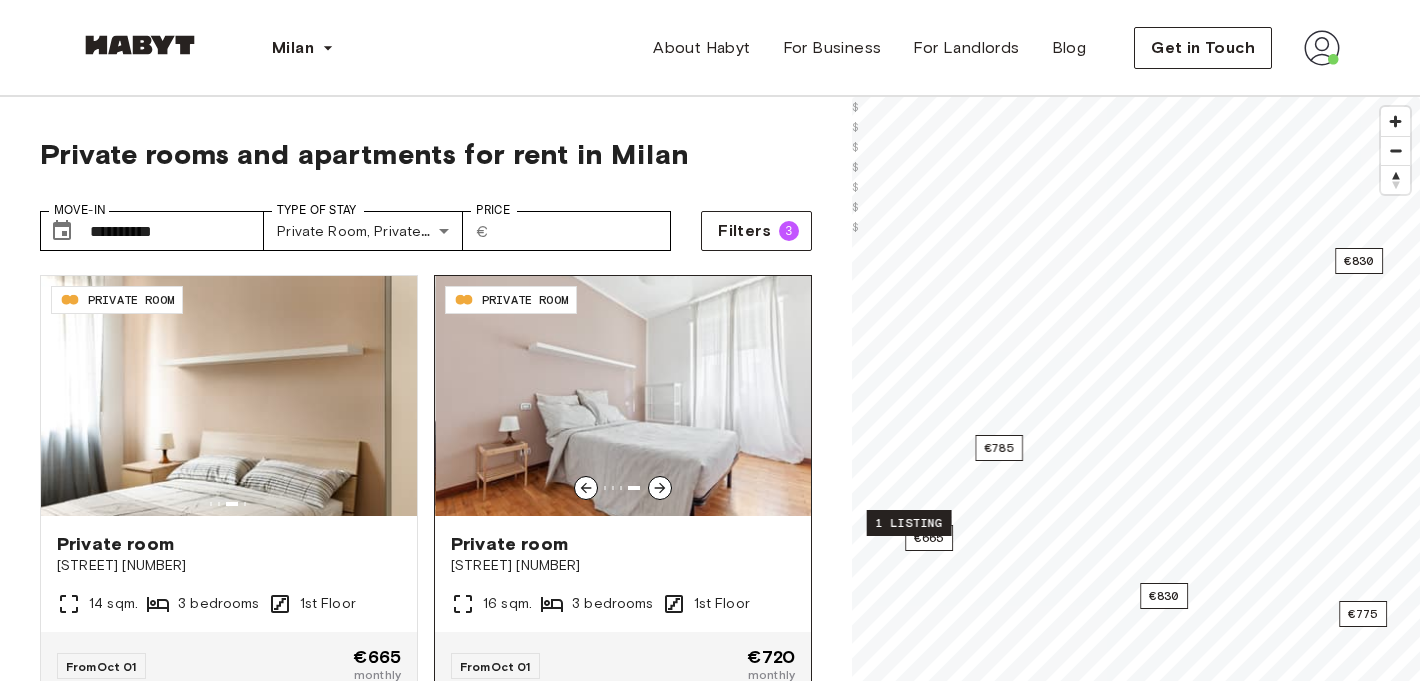 click 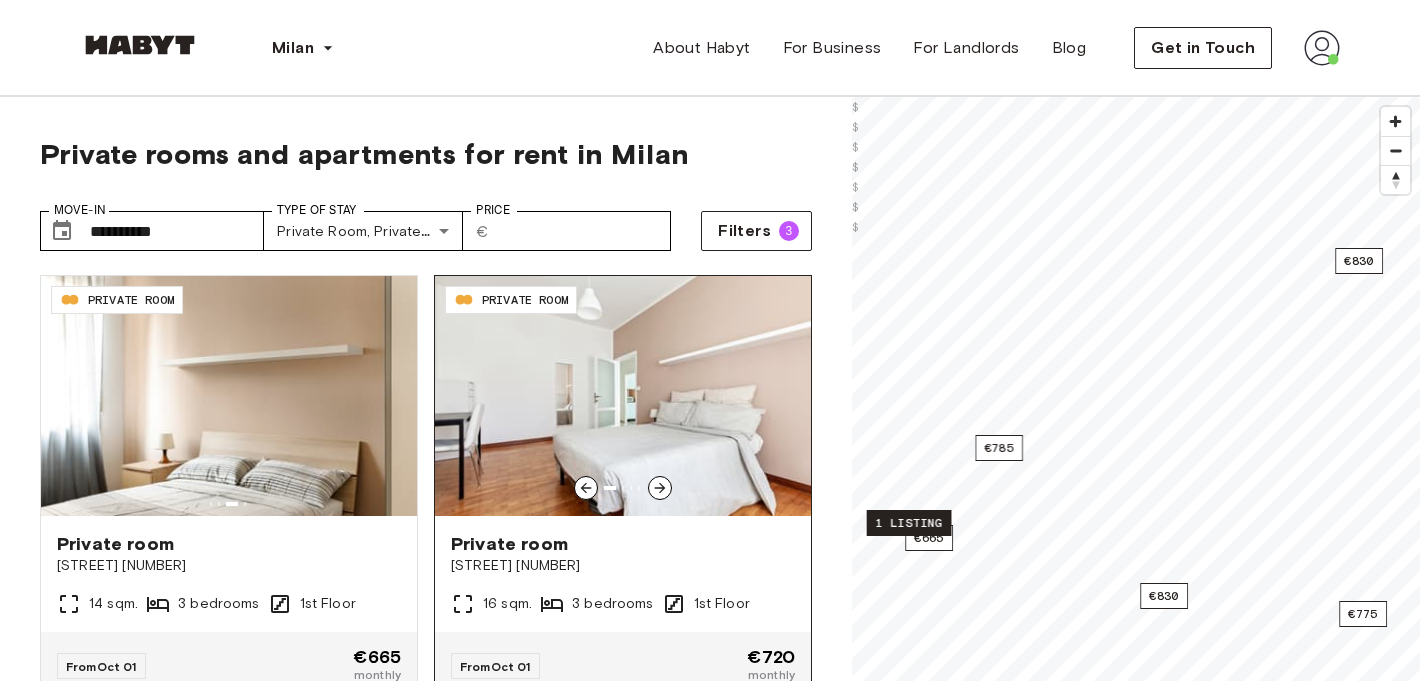 click 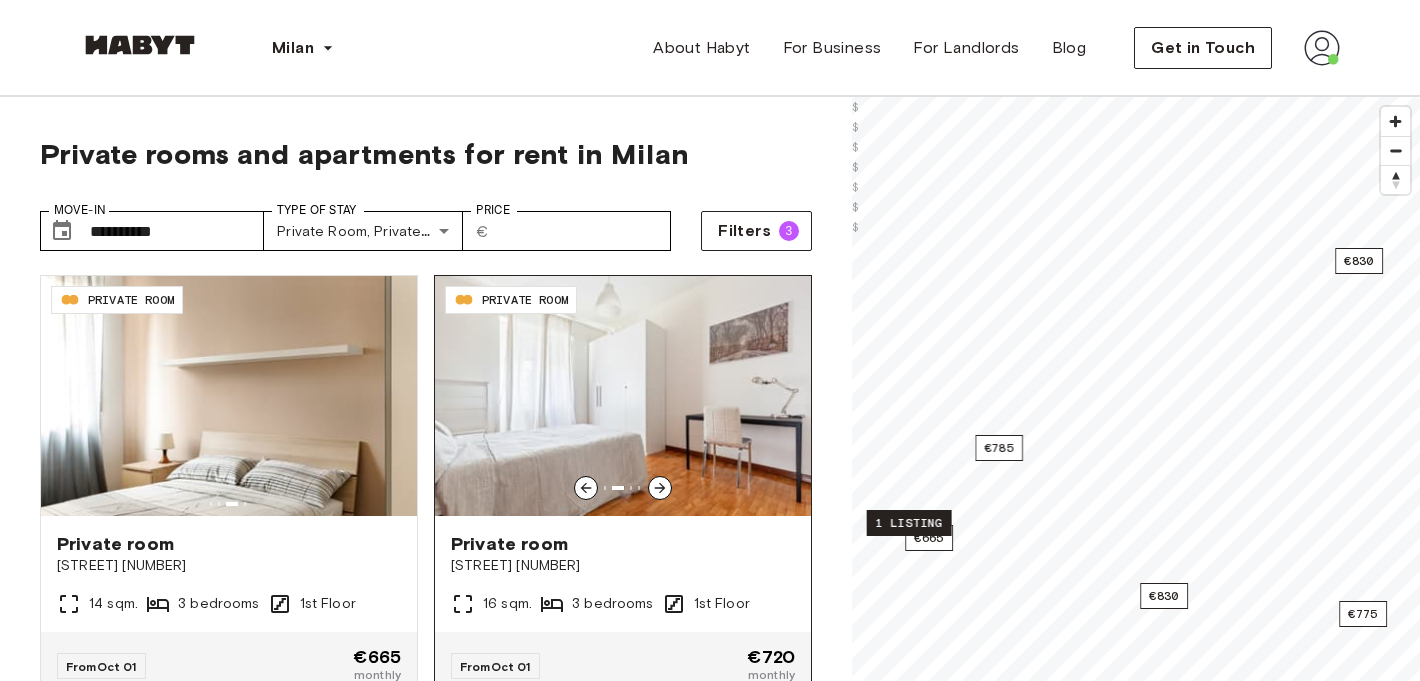 click 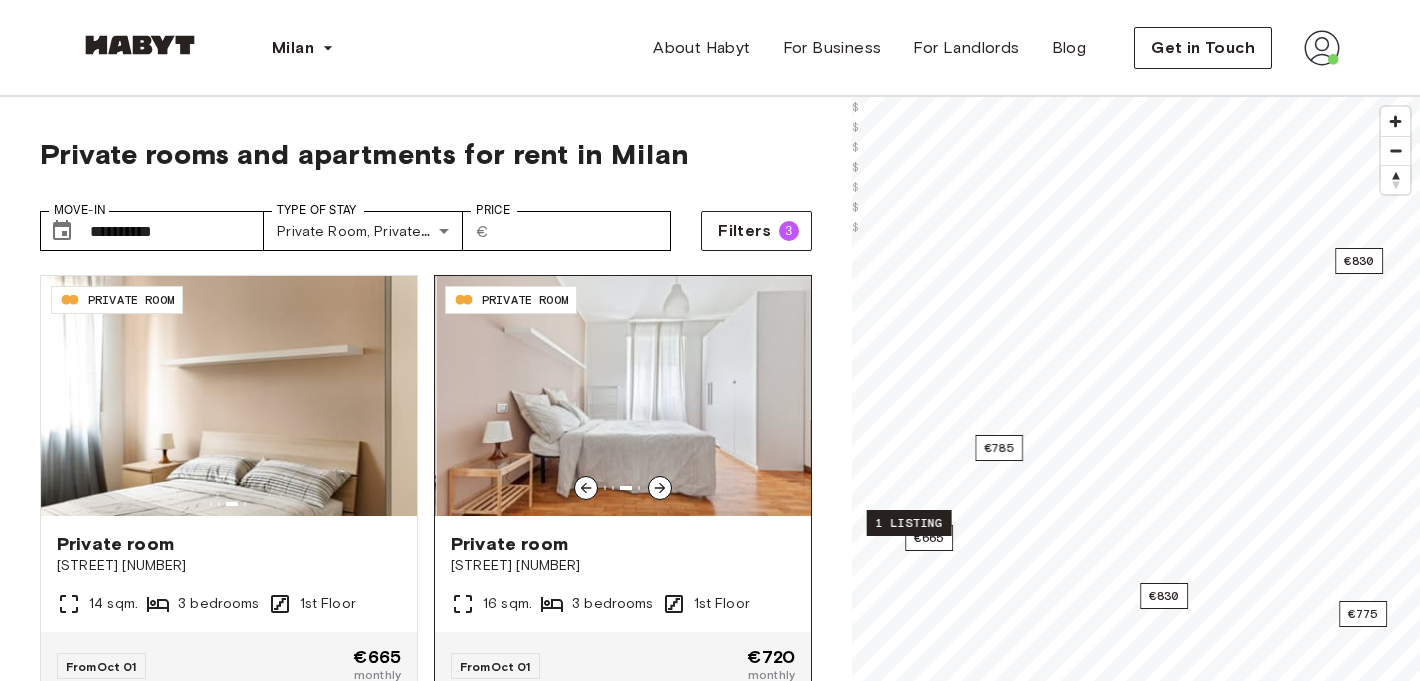 click 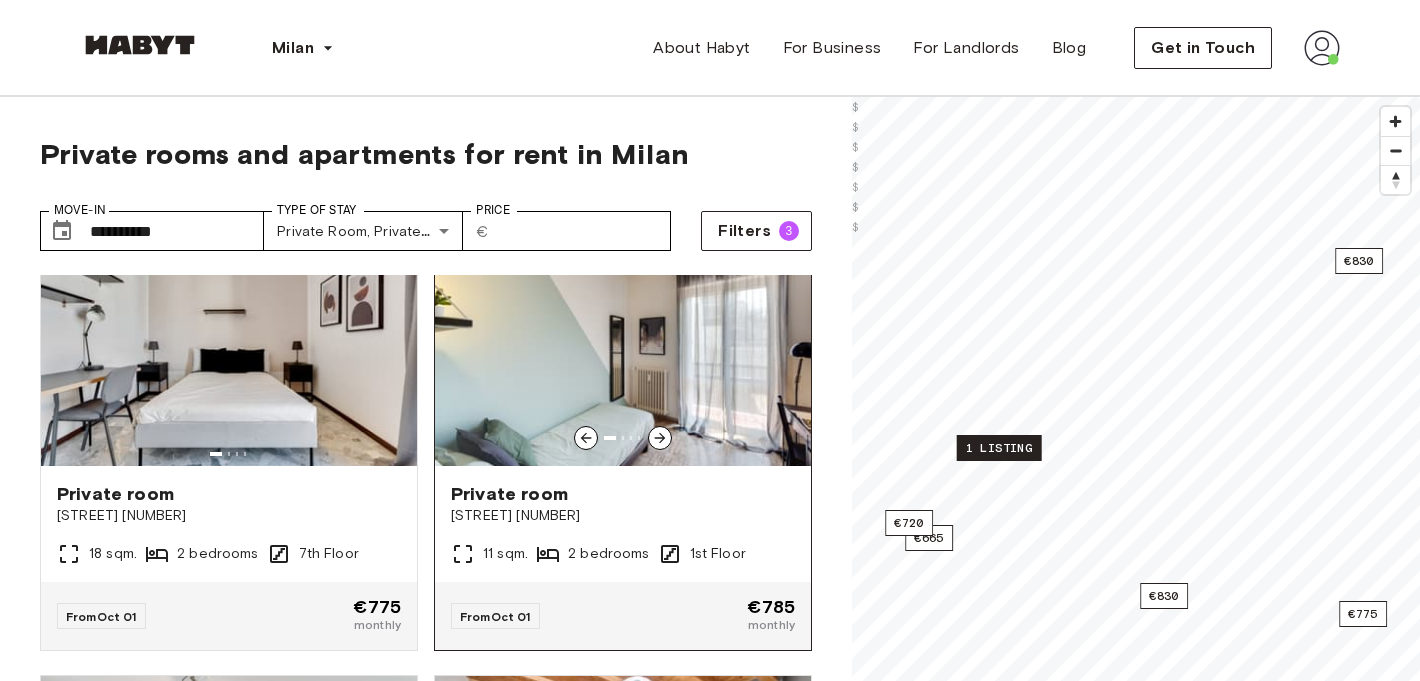 scroll, scrollTop: 685, scrollLeft: 0, axis: vertical 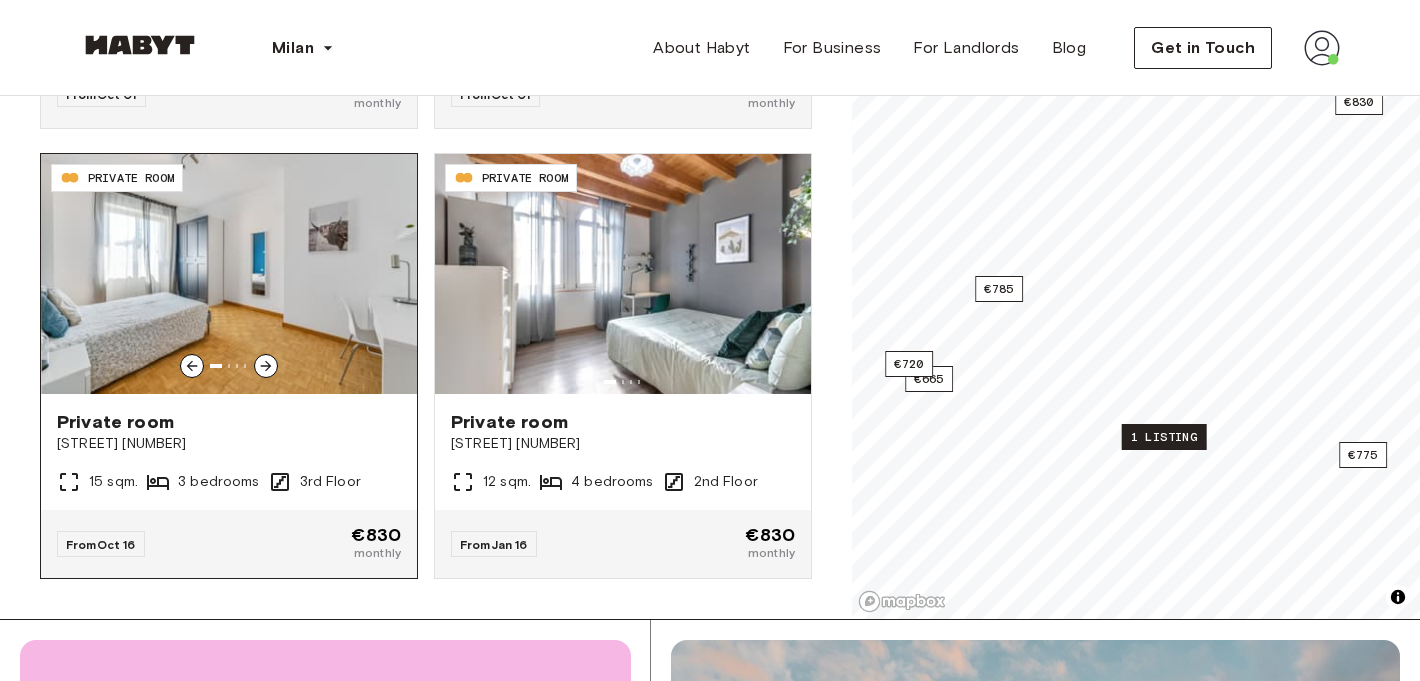 click 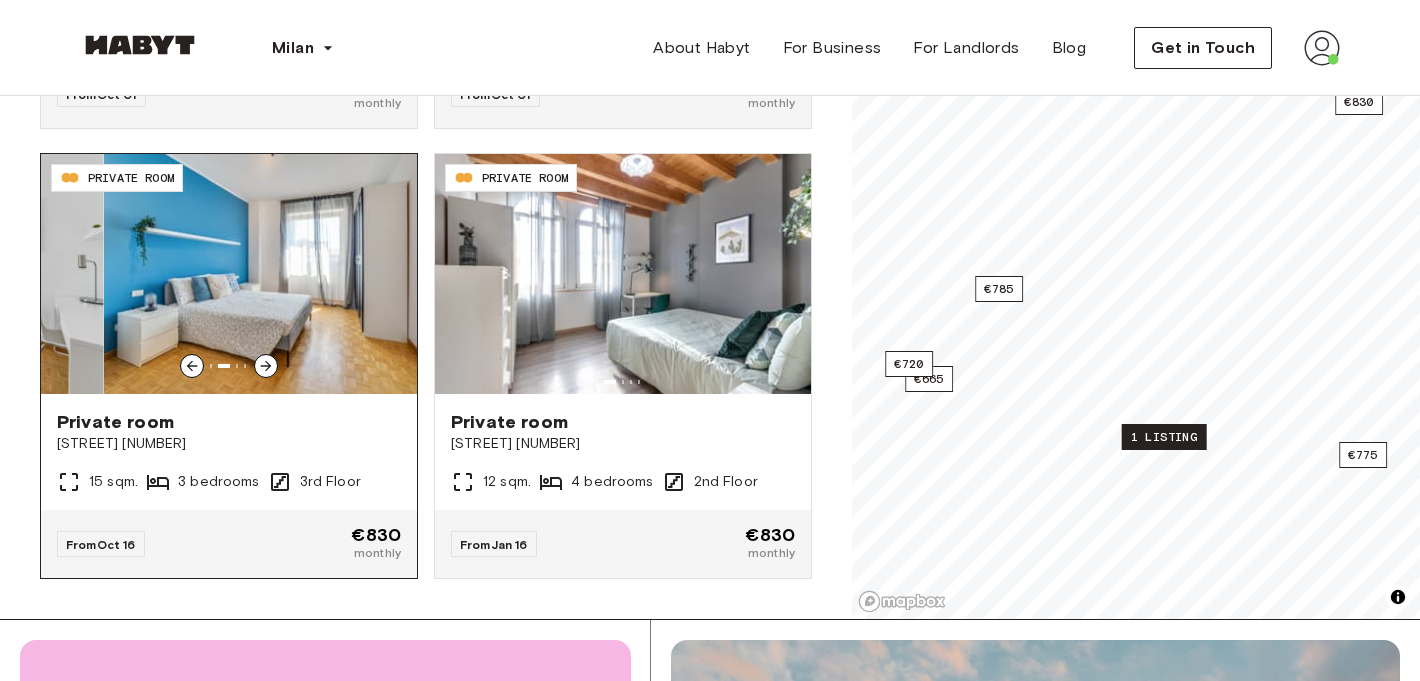 click 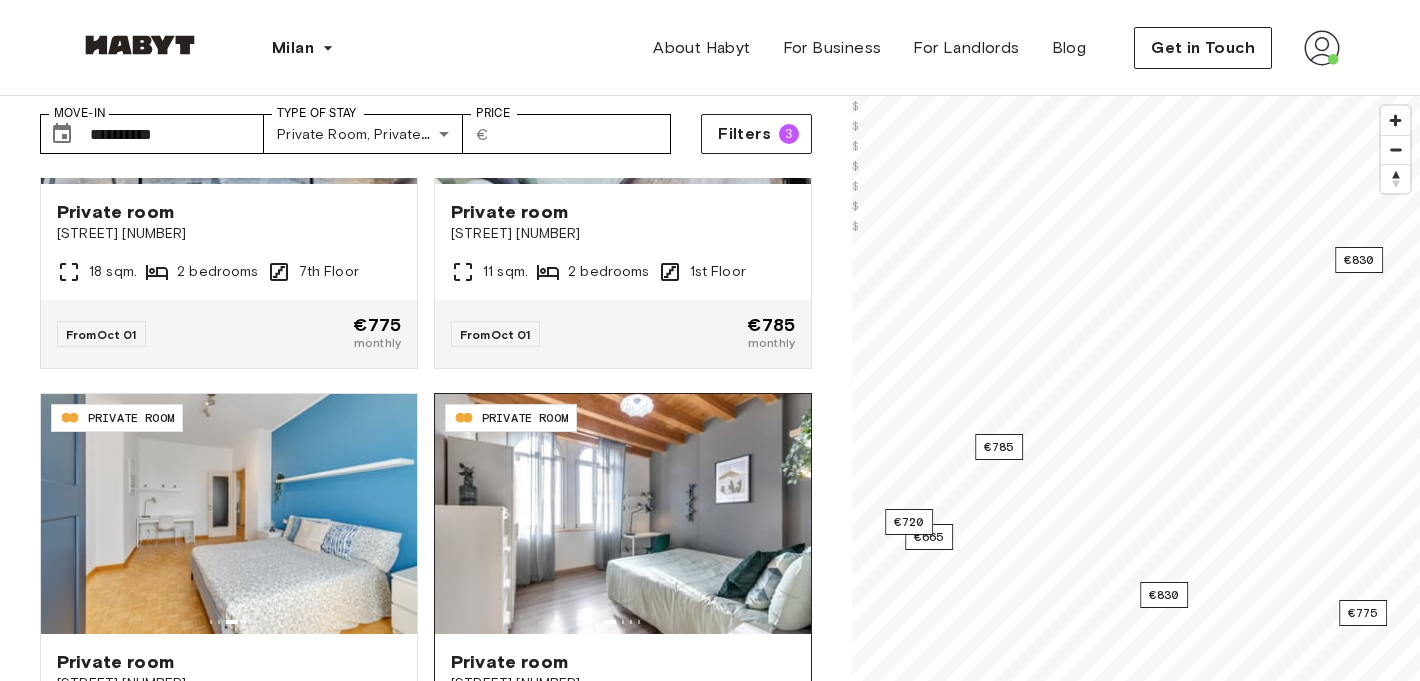 scroll, scrollTop: 0, scrollLeft: 0, axis: both 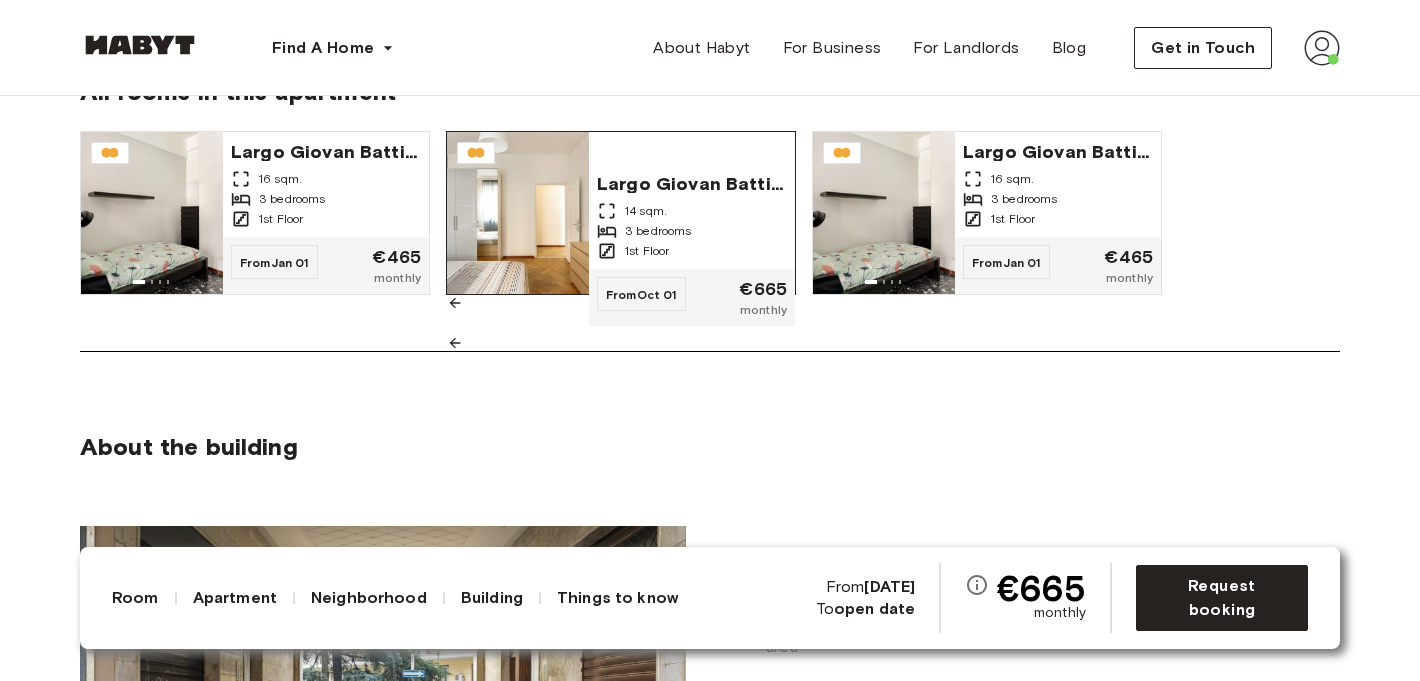 click 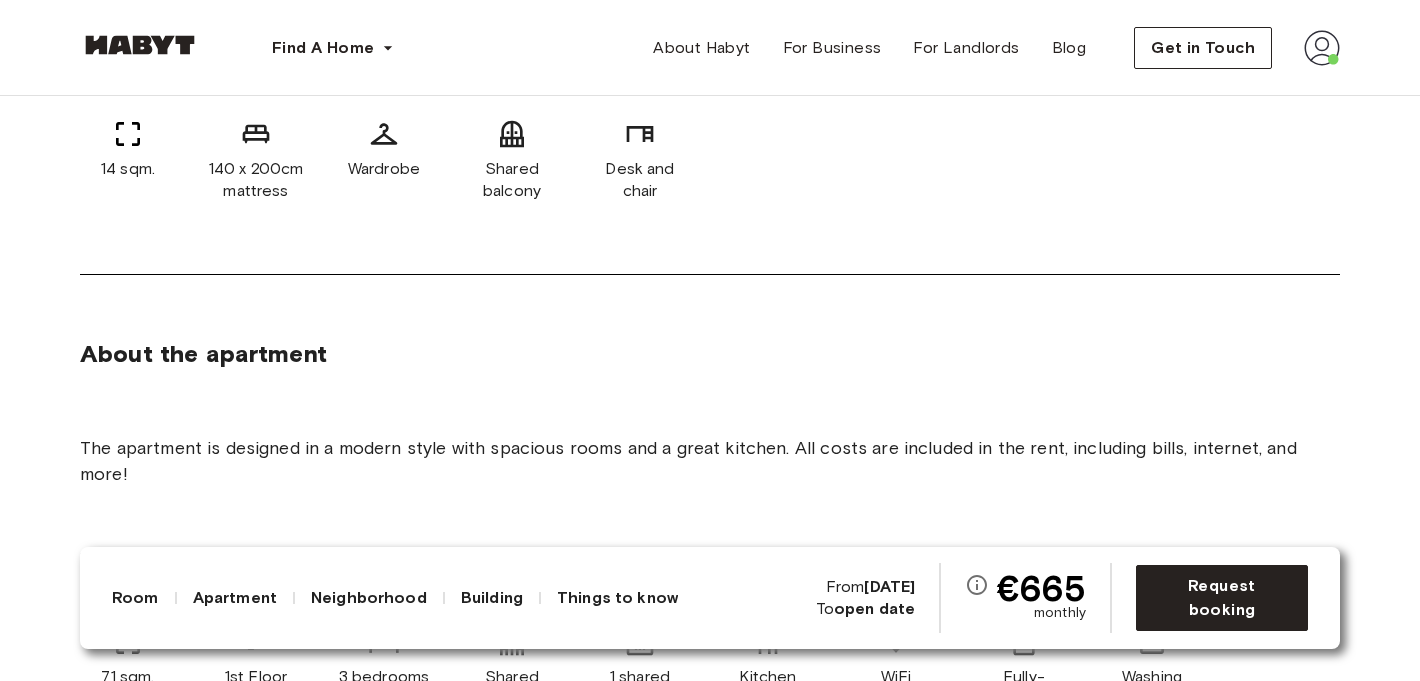 scroll, scrollTop: 784, scrollLeft: 0, axis: vertical 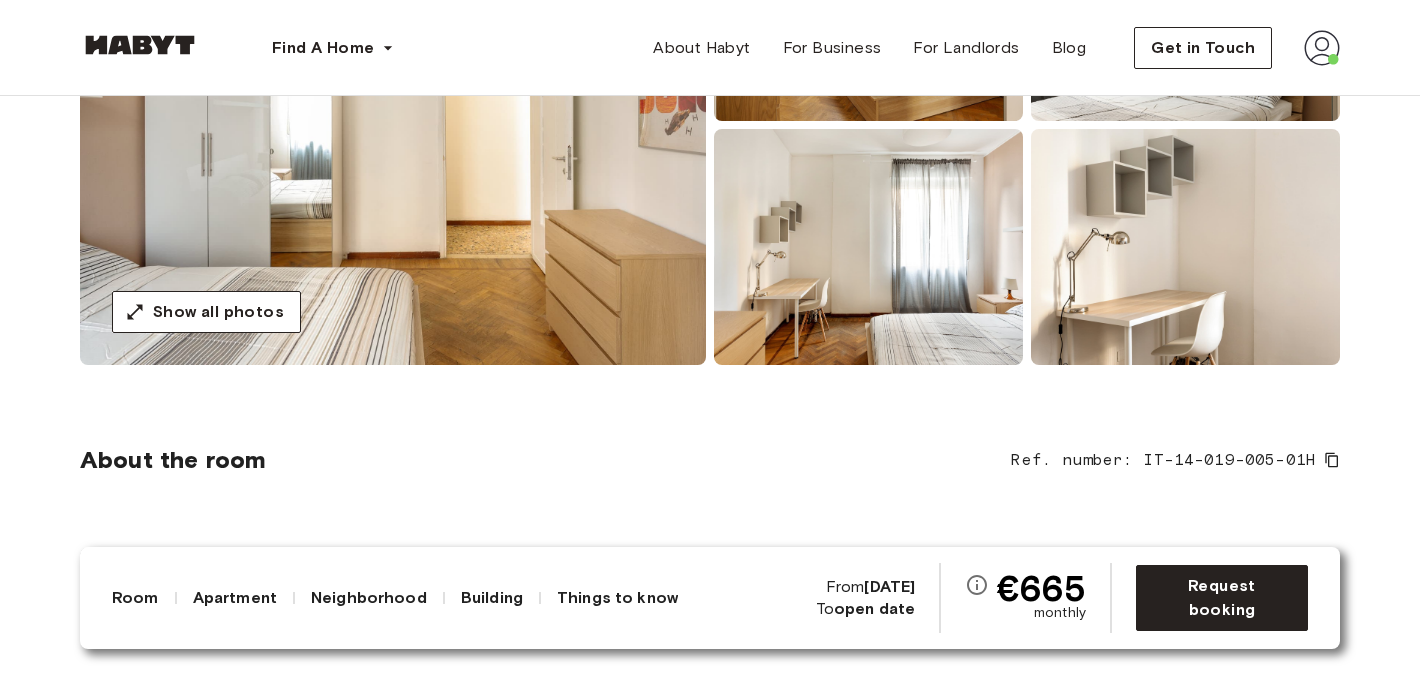 click at bounding box center (1185, 247) 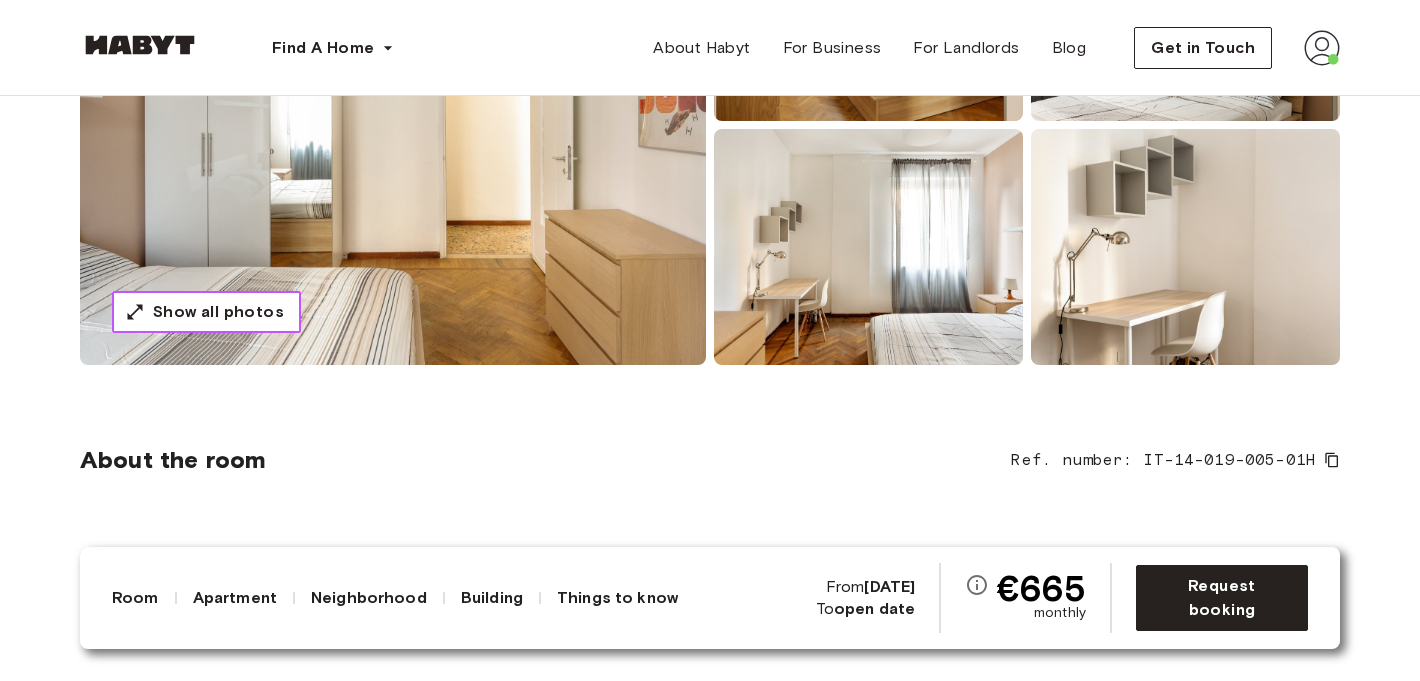 click on "Show all photos" at bounding box center (218, 312) 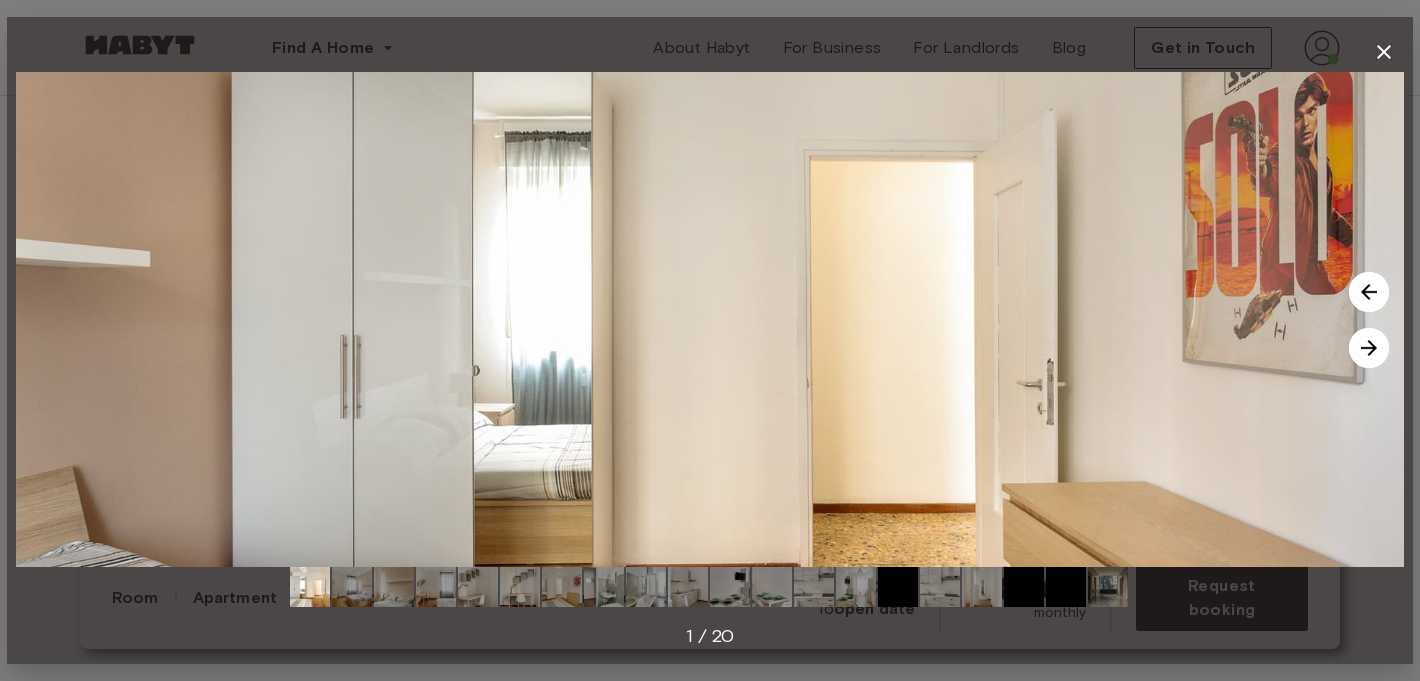 click at bounding box center [1369, 348] 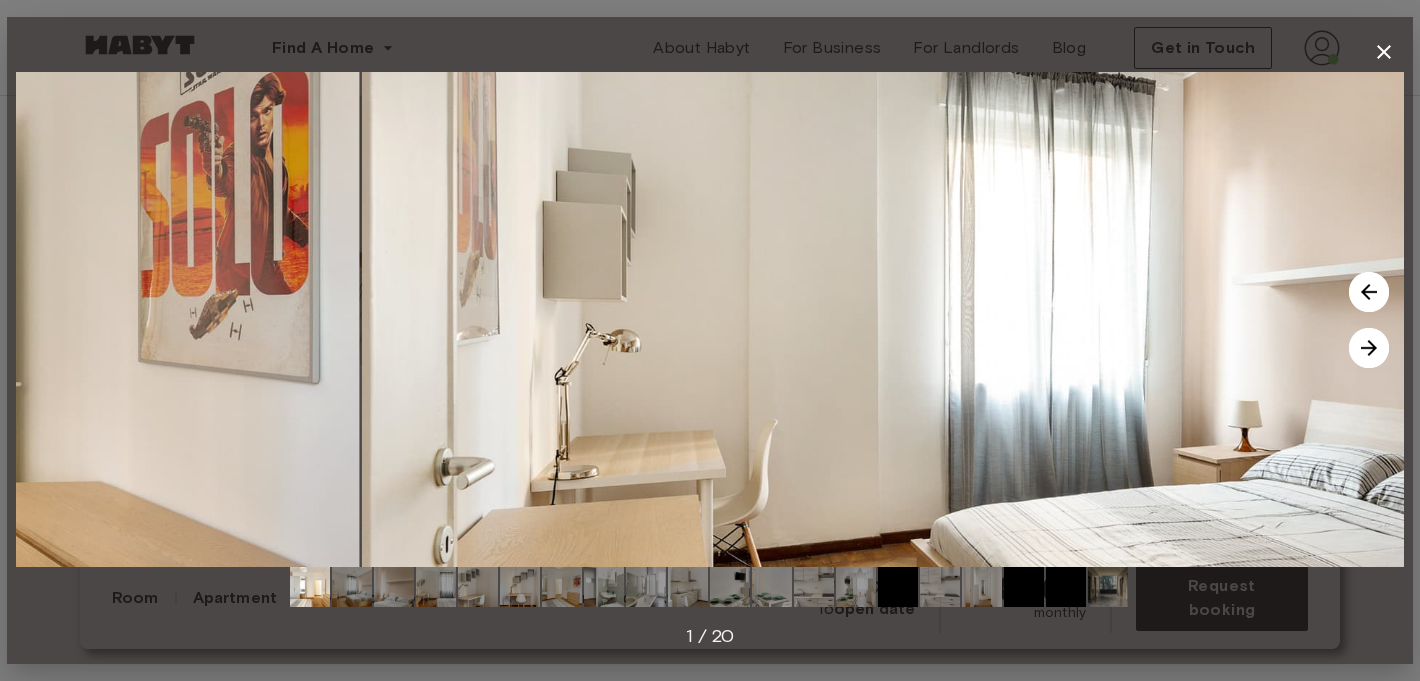 click at bounding box center (1369, 348) 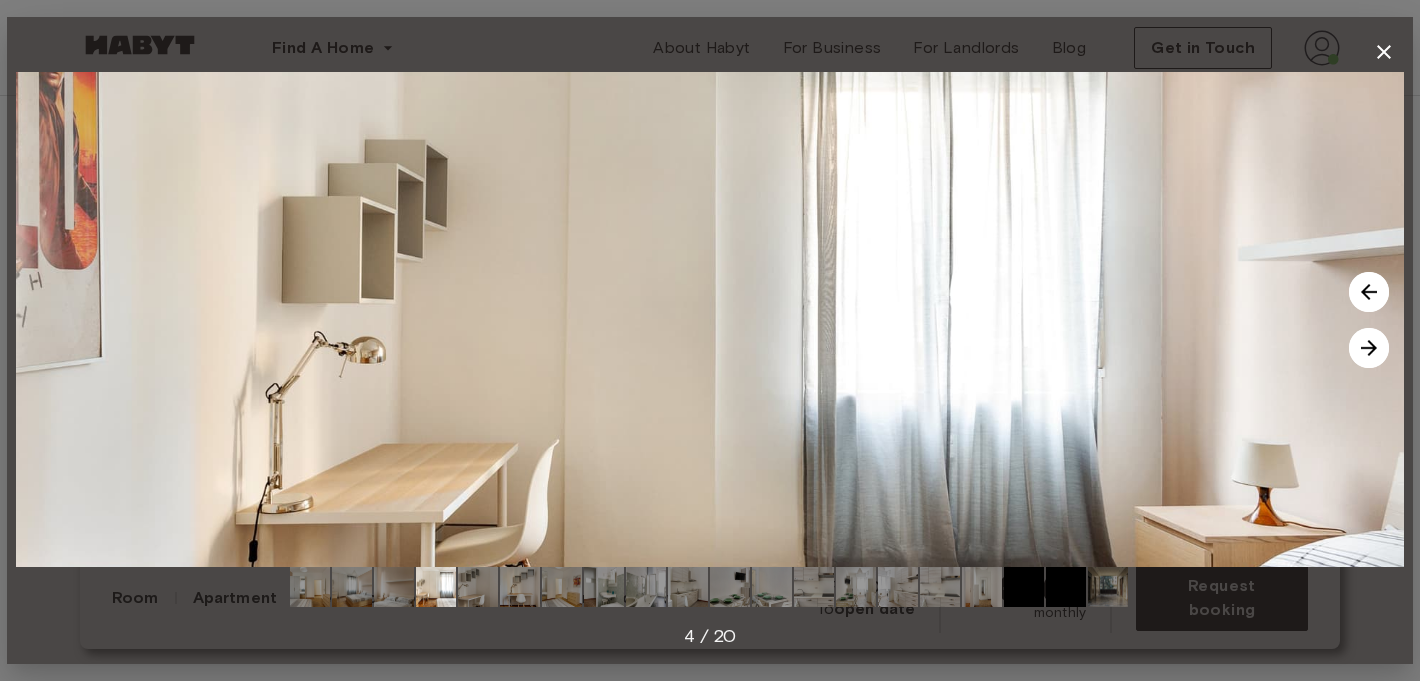 click at bounding box center [1369, 348] 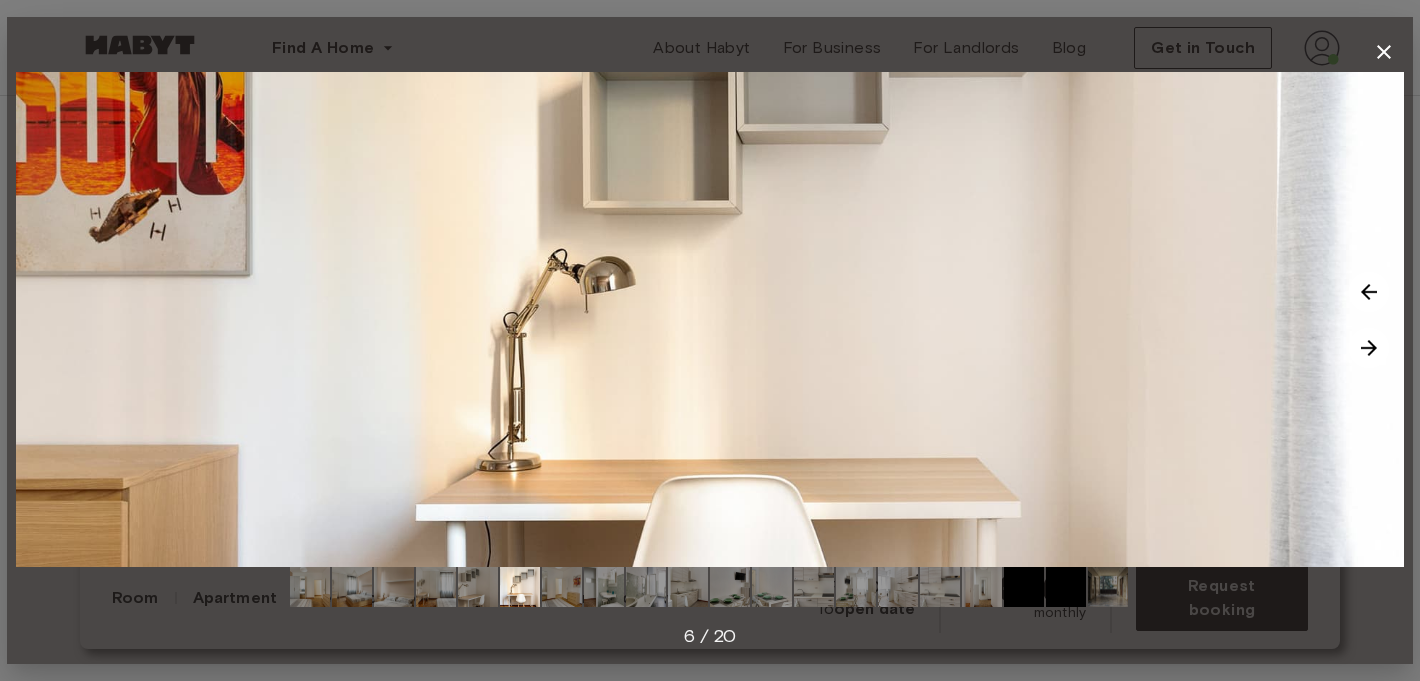 click at bounding box center [1369, 348] 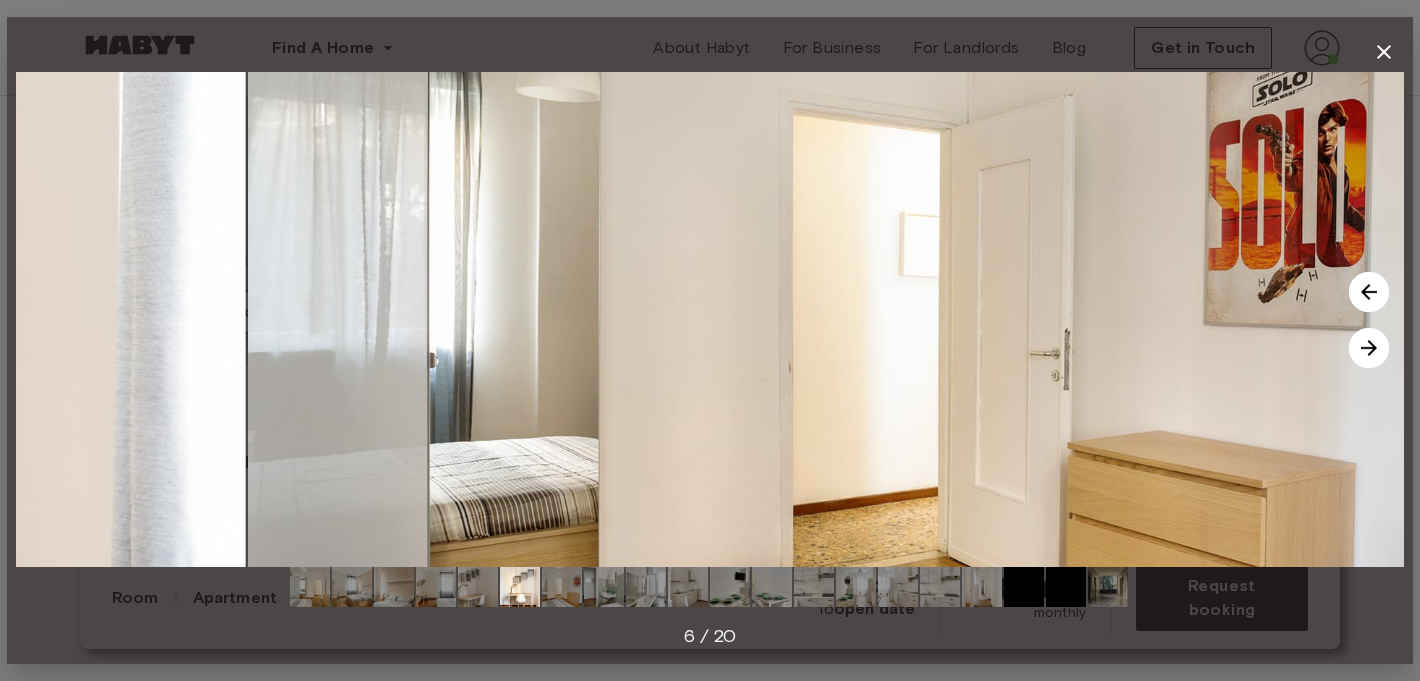 click at bounding box center (1369, 348) 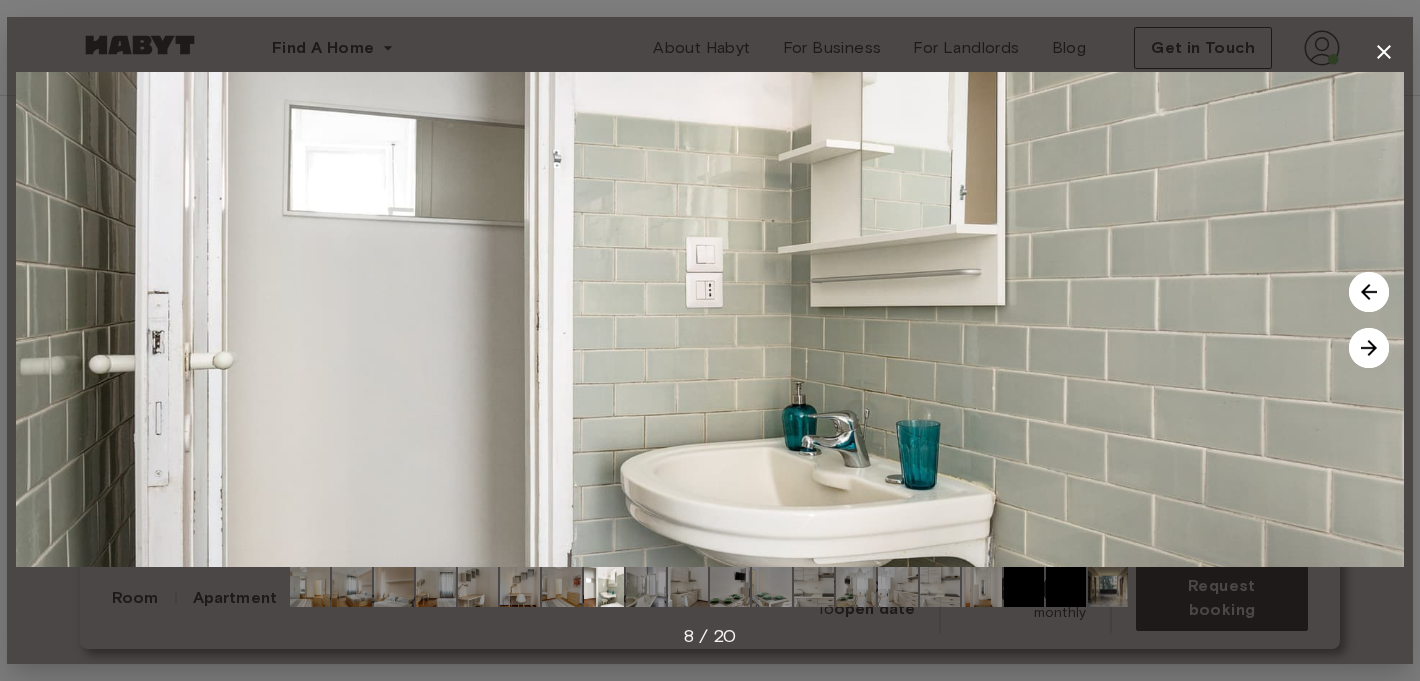 click at bounding box center [1369, 348] 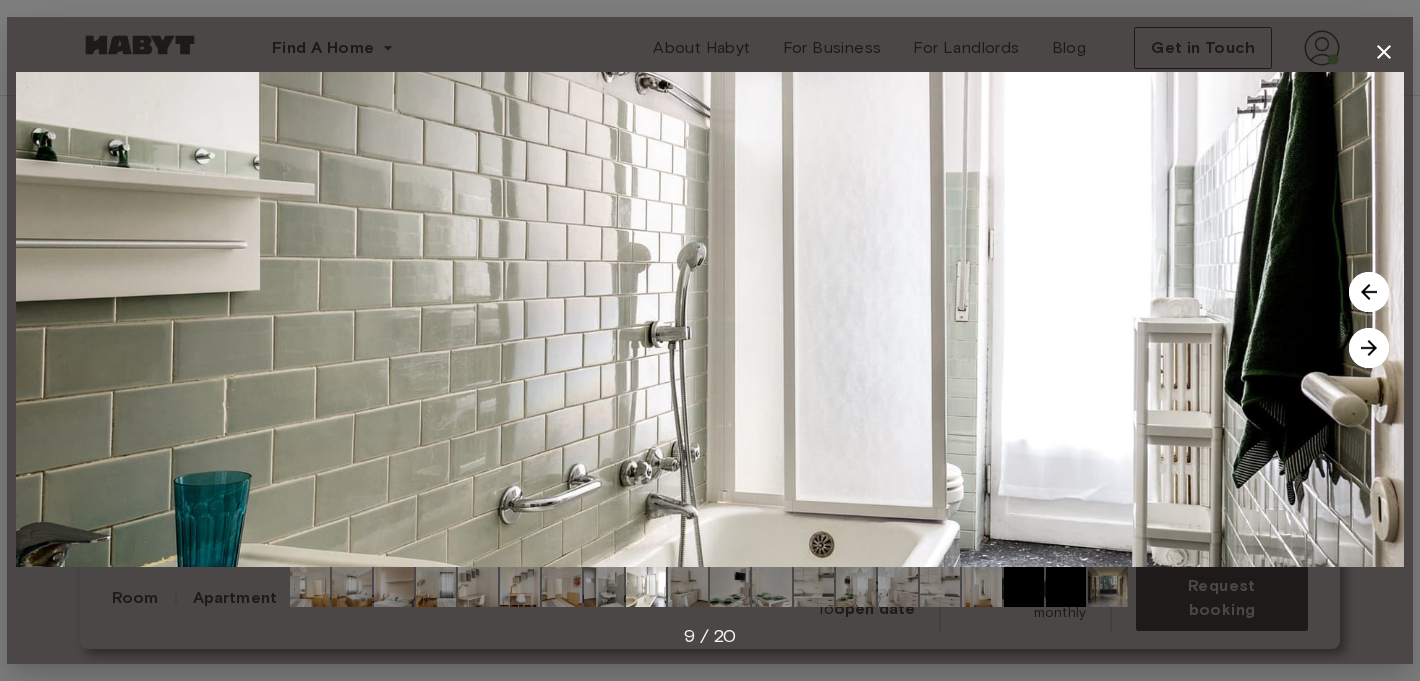 click at bounding box center [1369, 348] 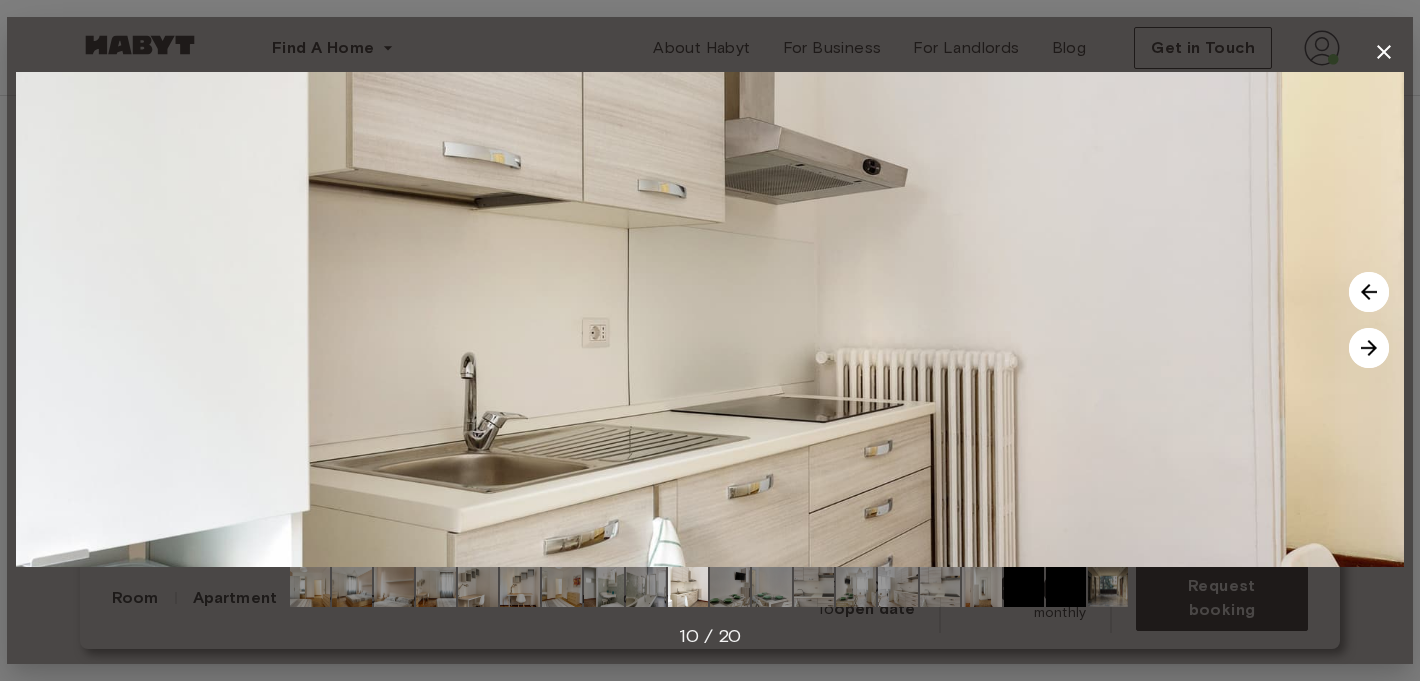 click at bounding box center [1369, 348] 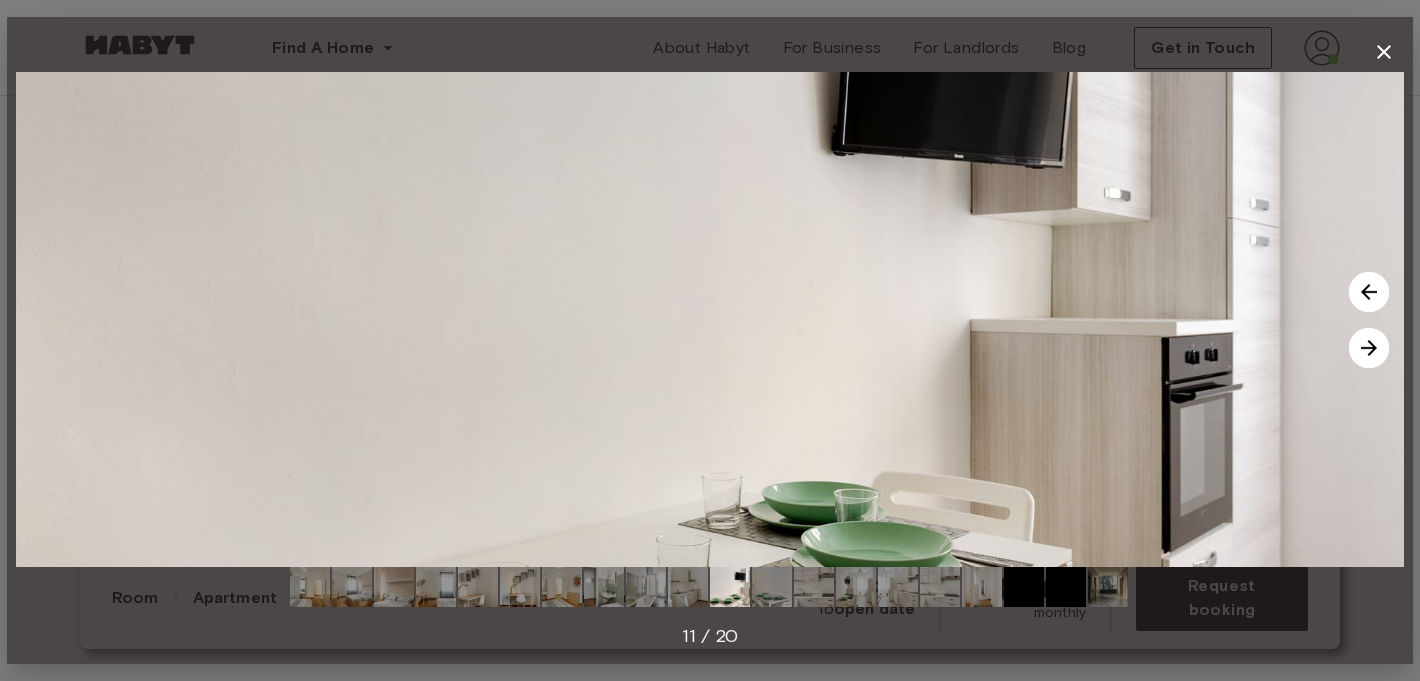 click at bounding box center (1369, 348) 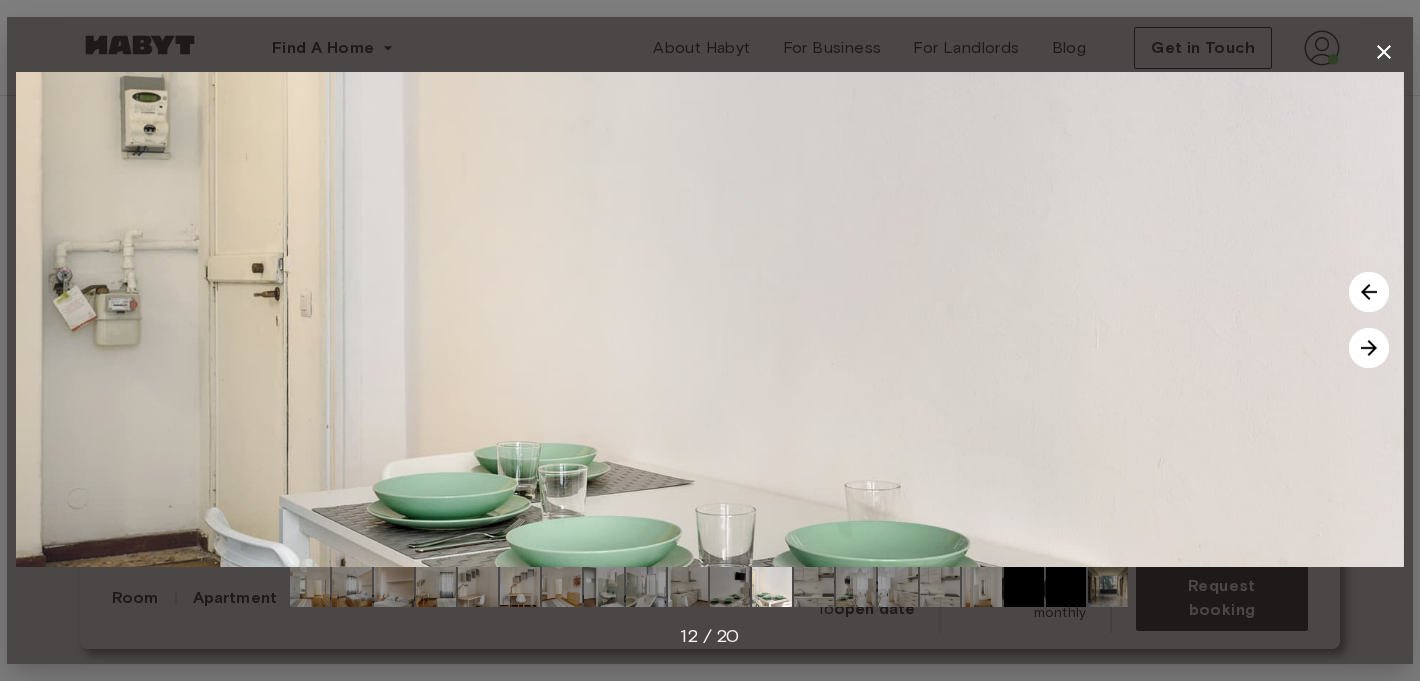 click at bounding box center [1369, 348] 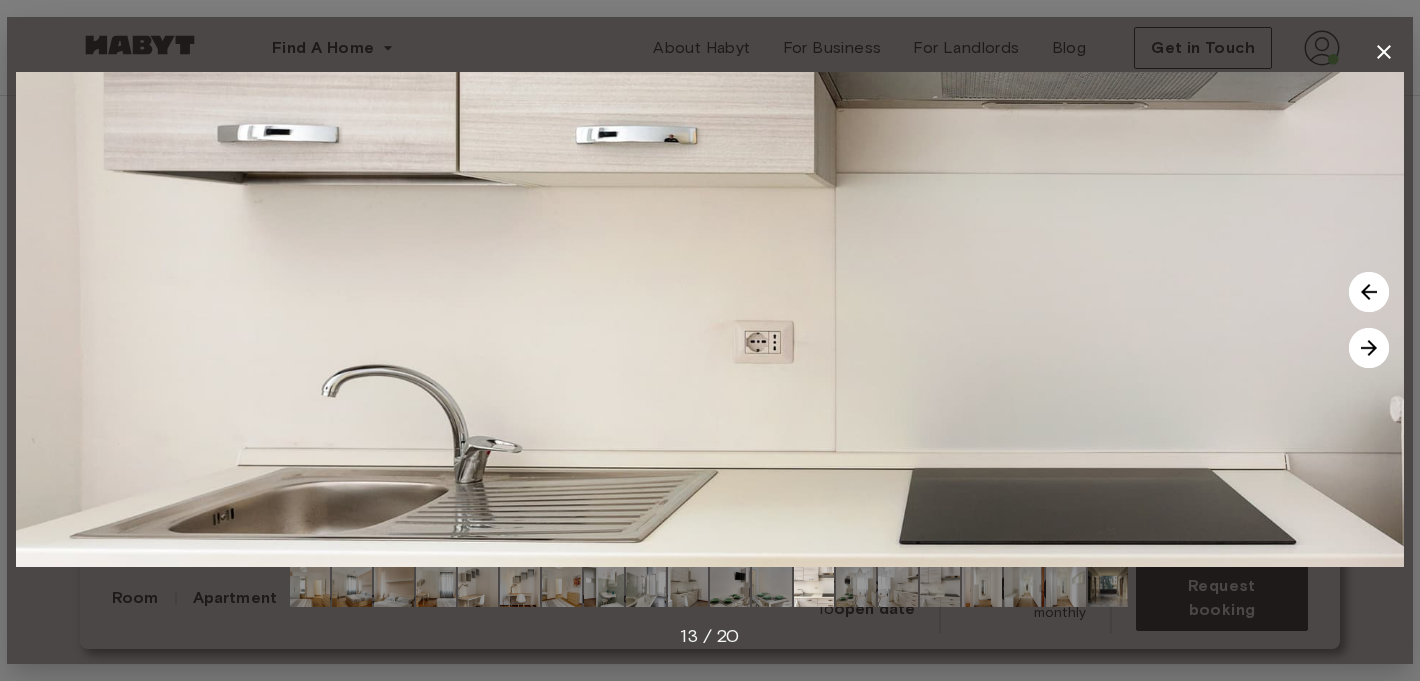 click 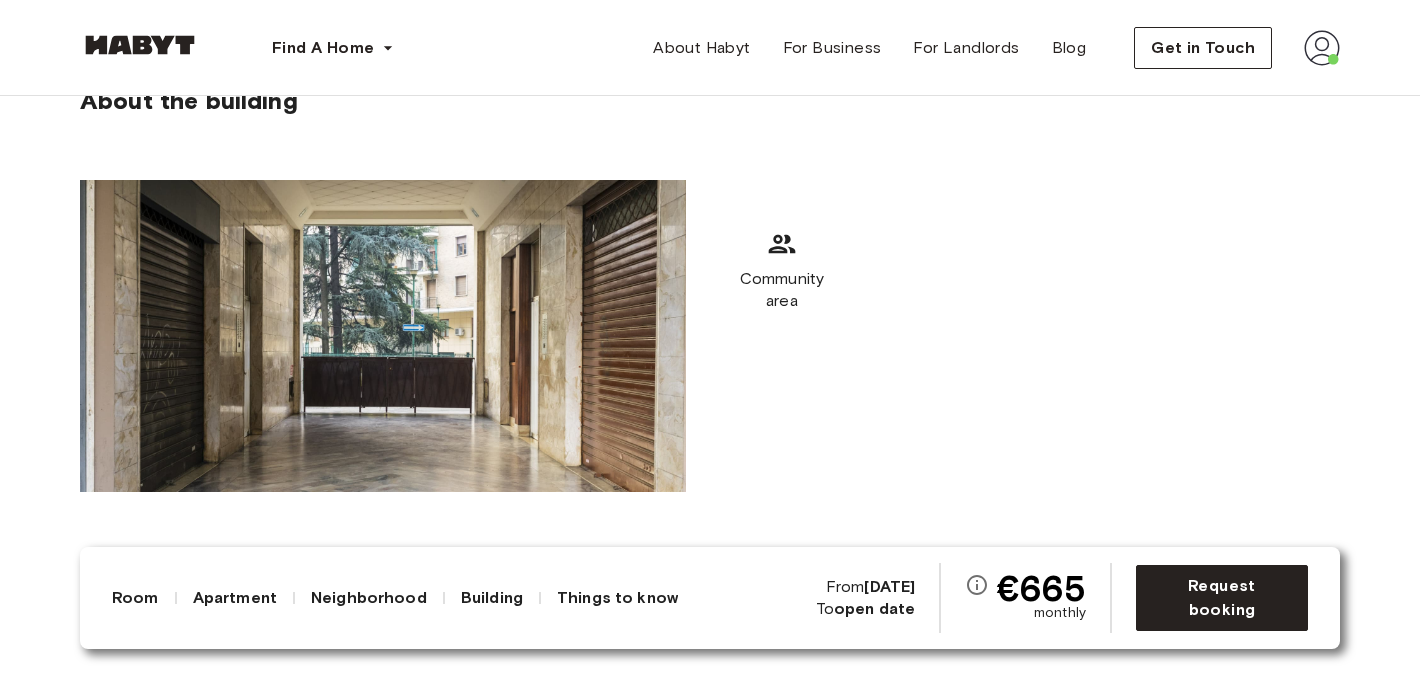 scroll, scrollTop: 2087, scrollLeft: 0, axis: vertical 